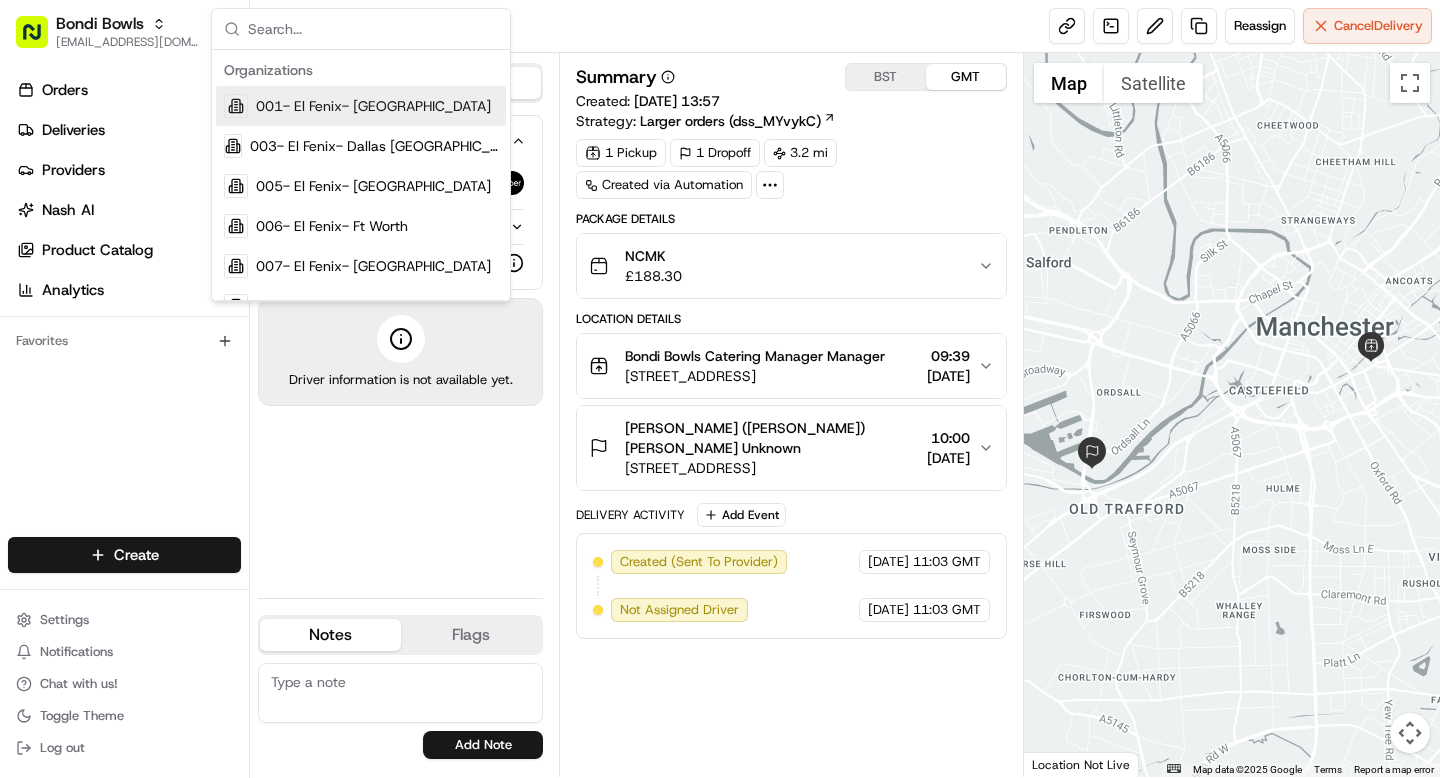 scroll, scrollTop: 0, scrollLeft: 0, axis: both 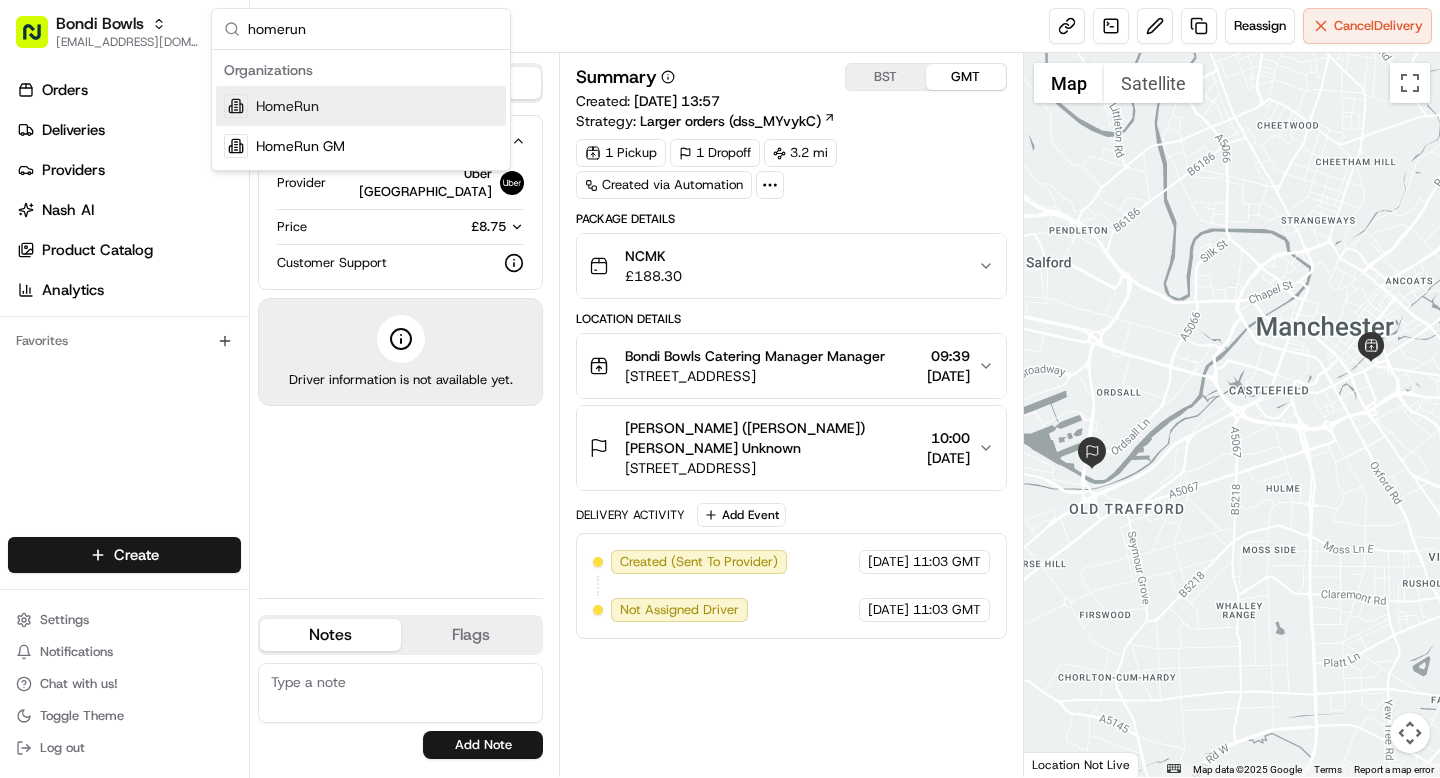 type on "homerun" 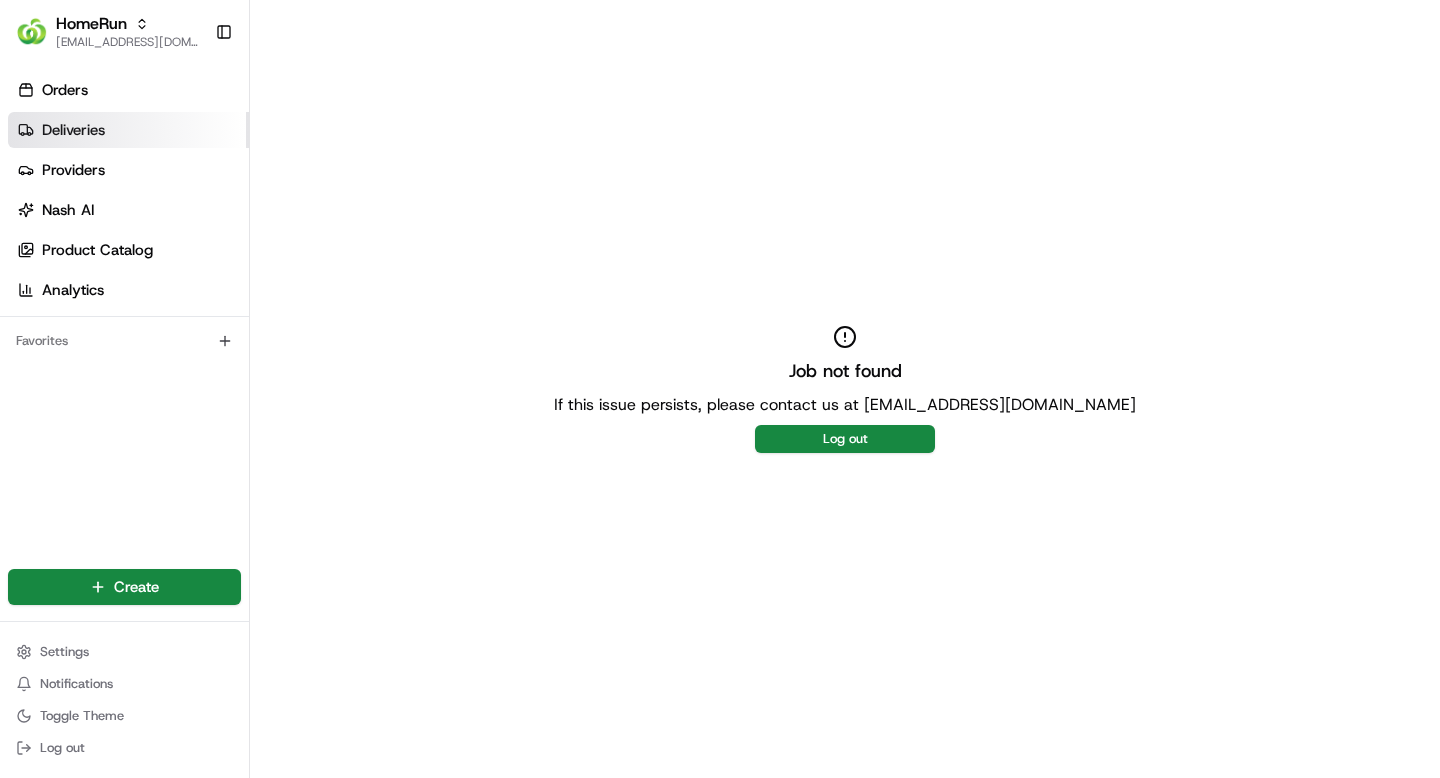 click on "Deliveries" at bounding box center [73, 130] 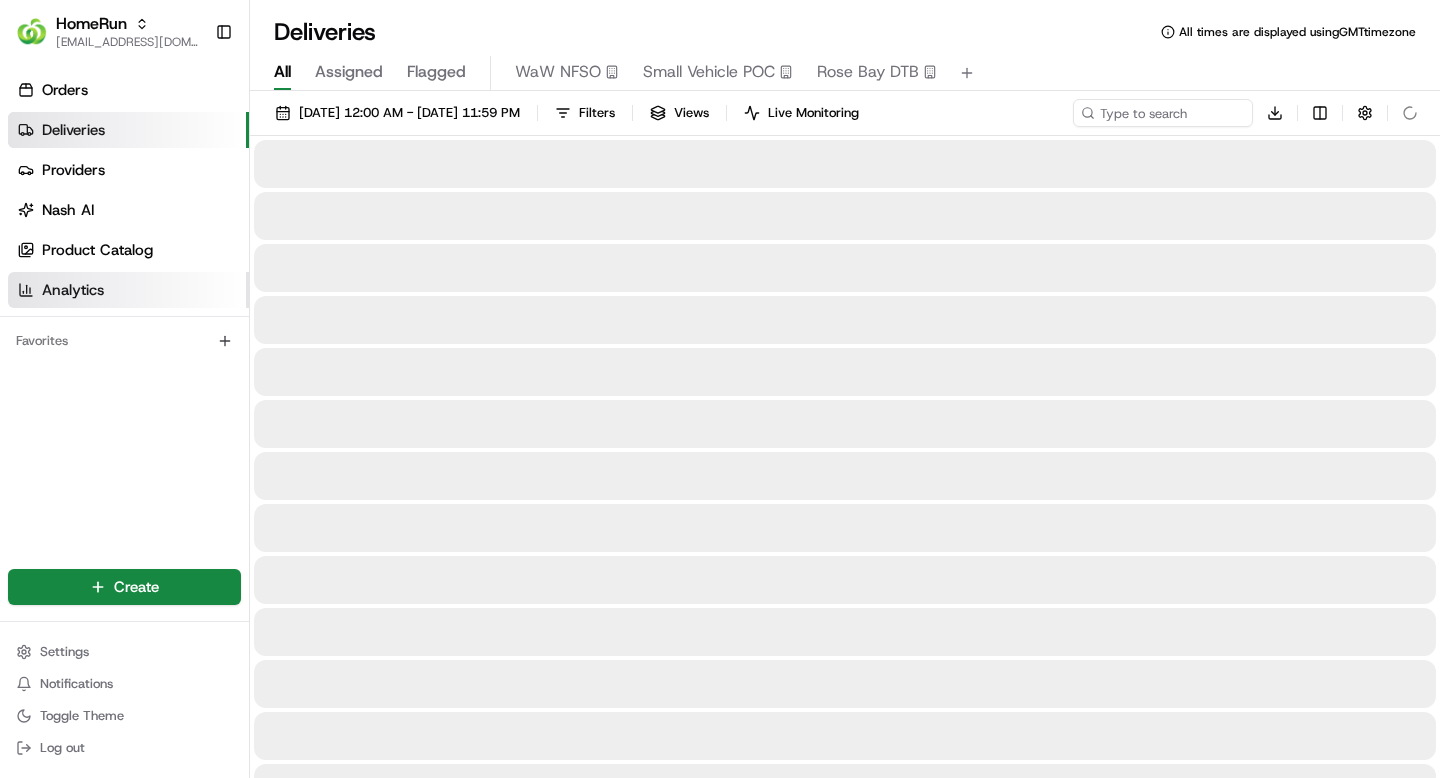 click on "Analytics" at bounding box center (73, 290) 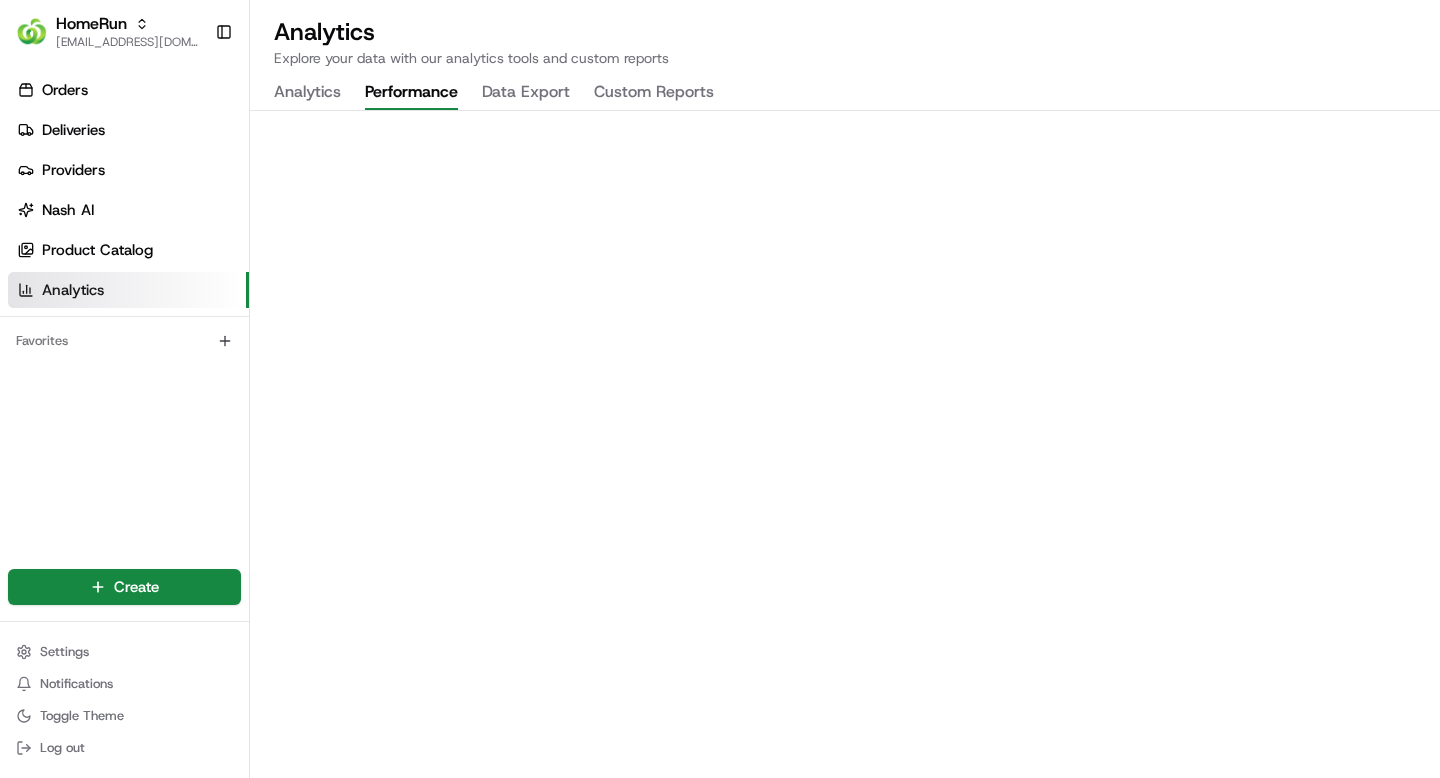 click on "Performance" at bounding box center [411, 93] 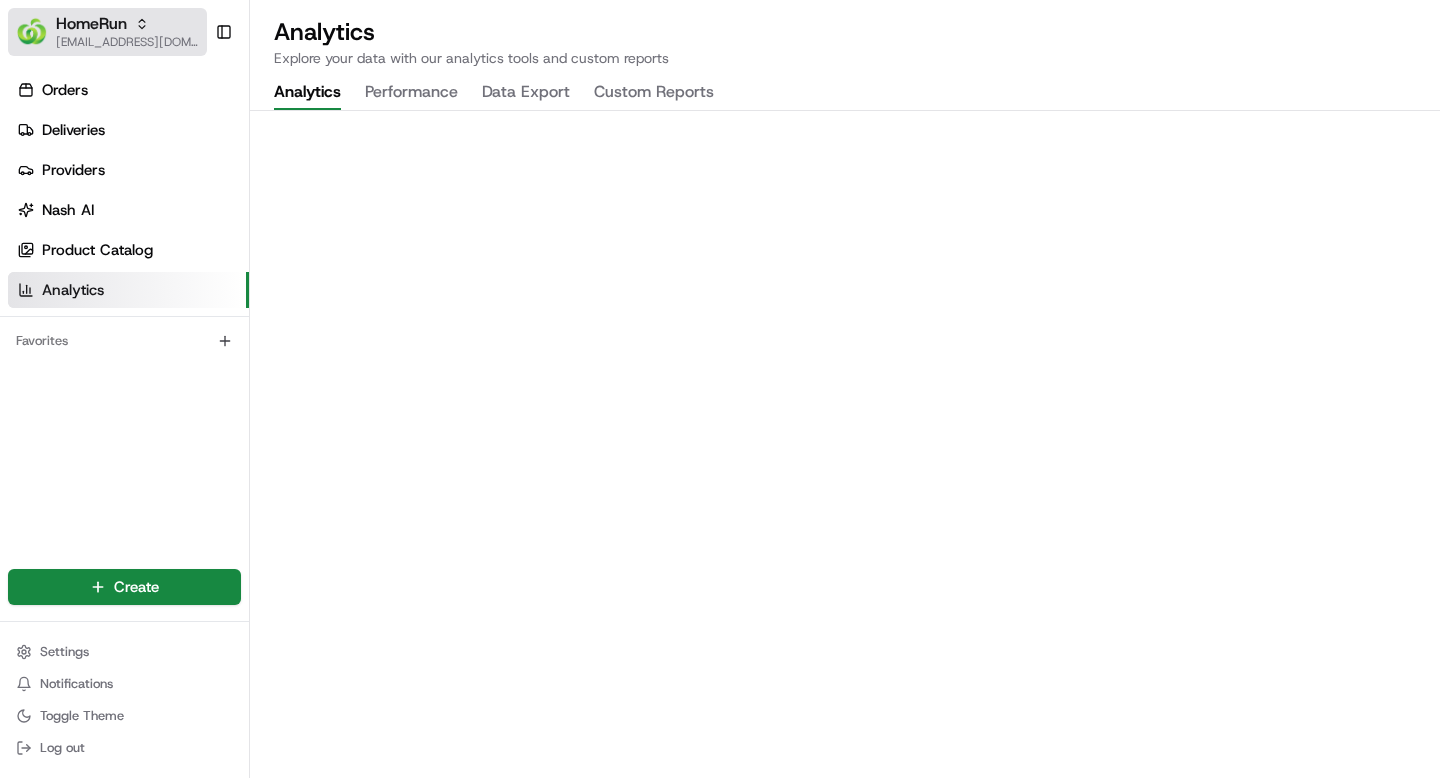 click on "HomeRun" at bounding box center (91, 24) 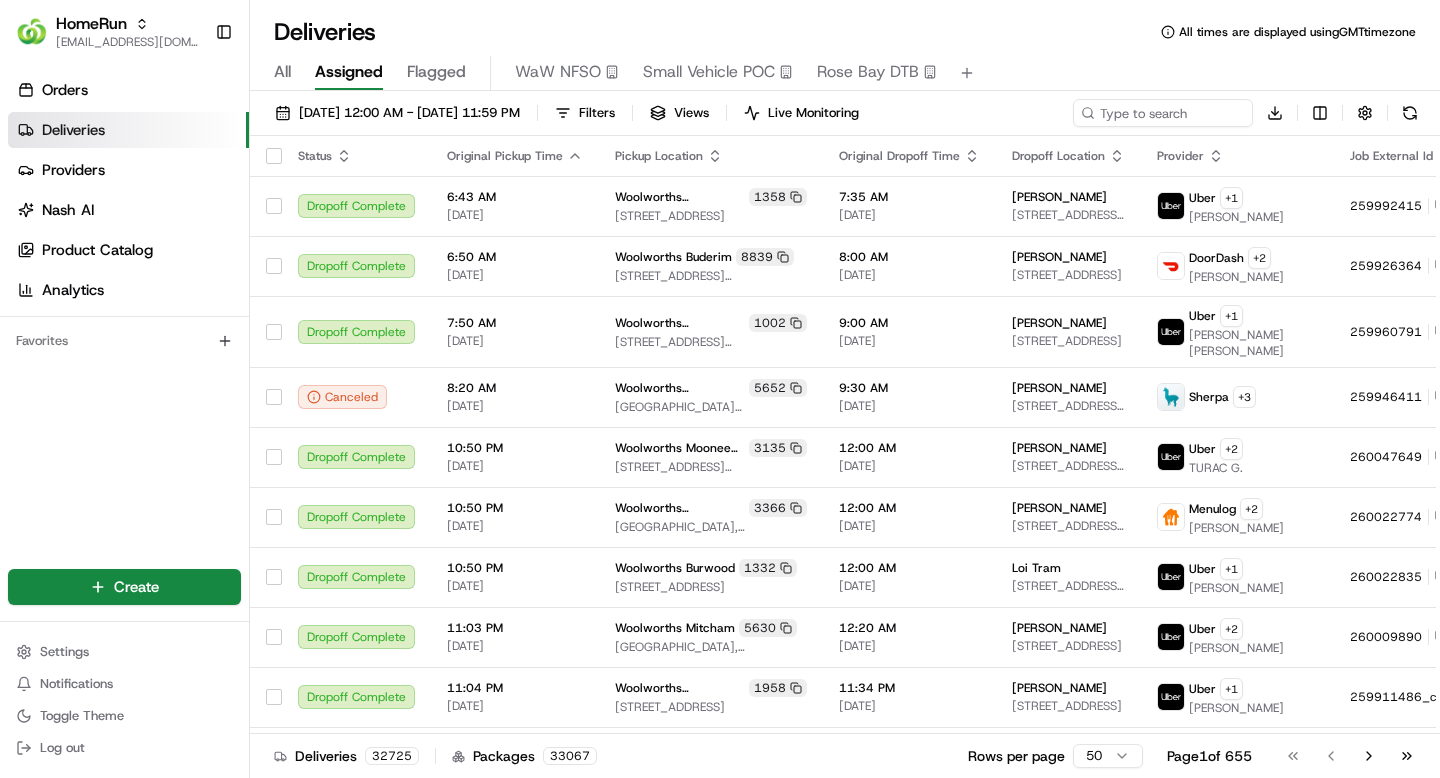 scroll, scrollTop: 0, scrollLeft: 0, axis: both 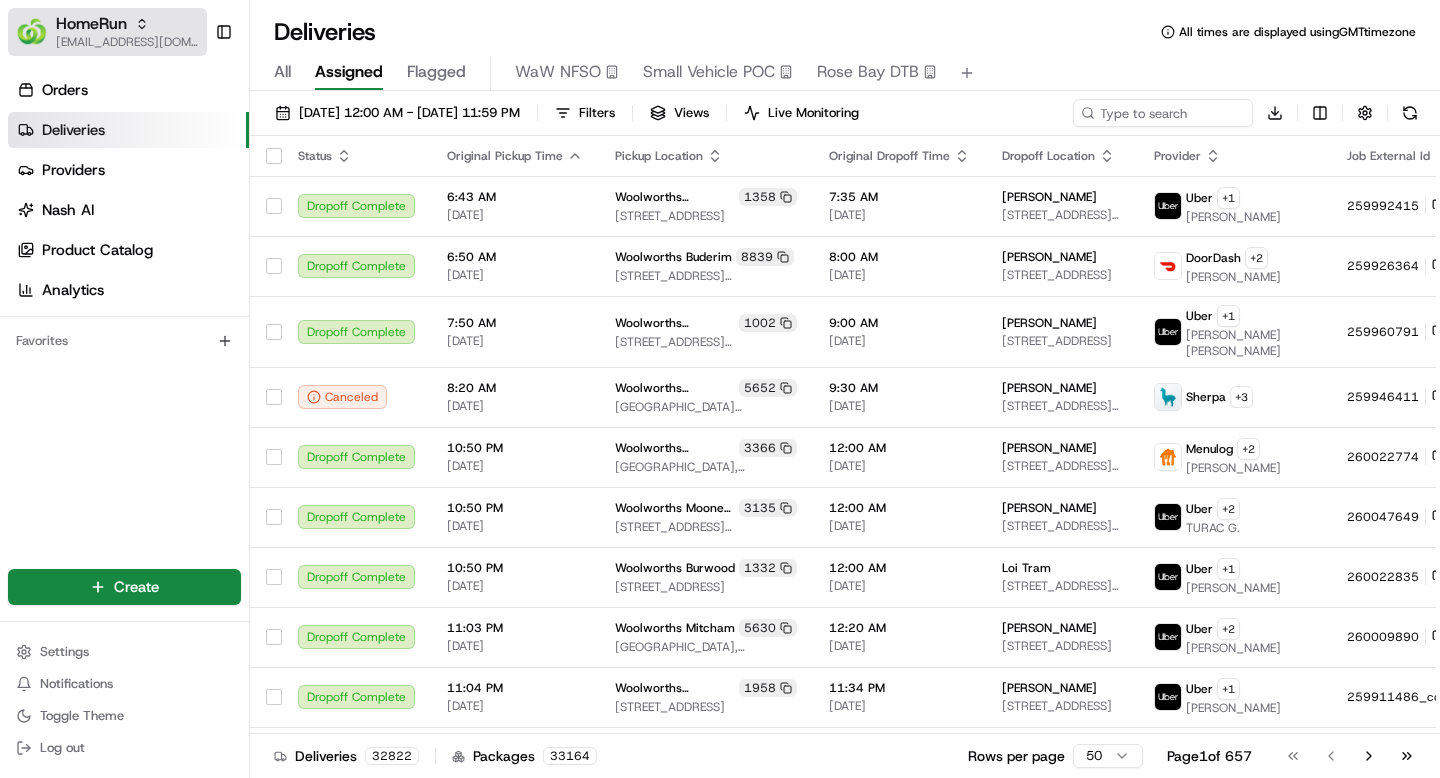 click on "HomeRun" at bounding box center (91, 24) 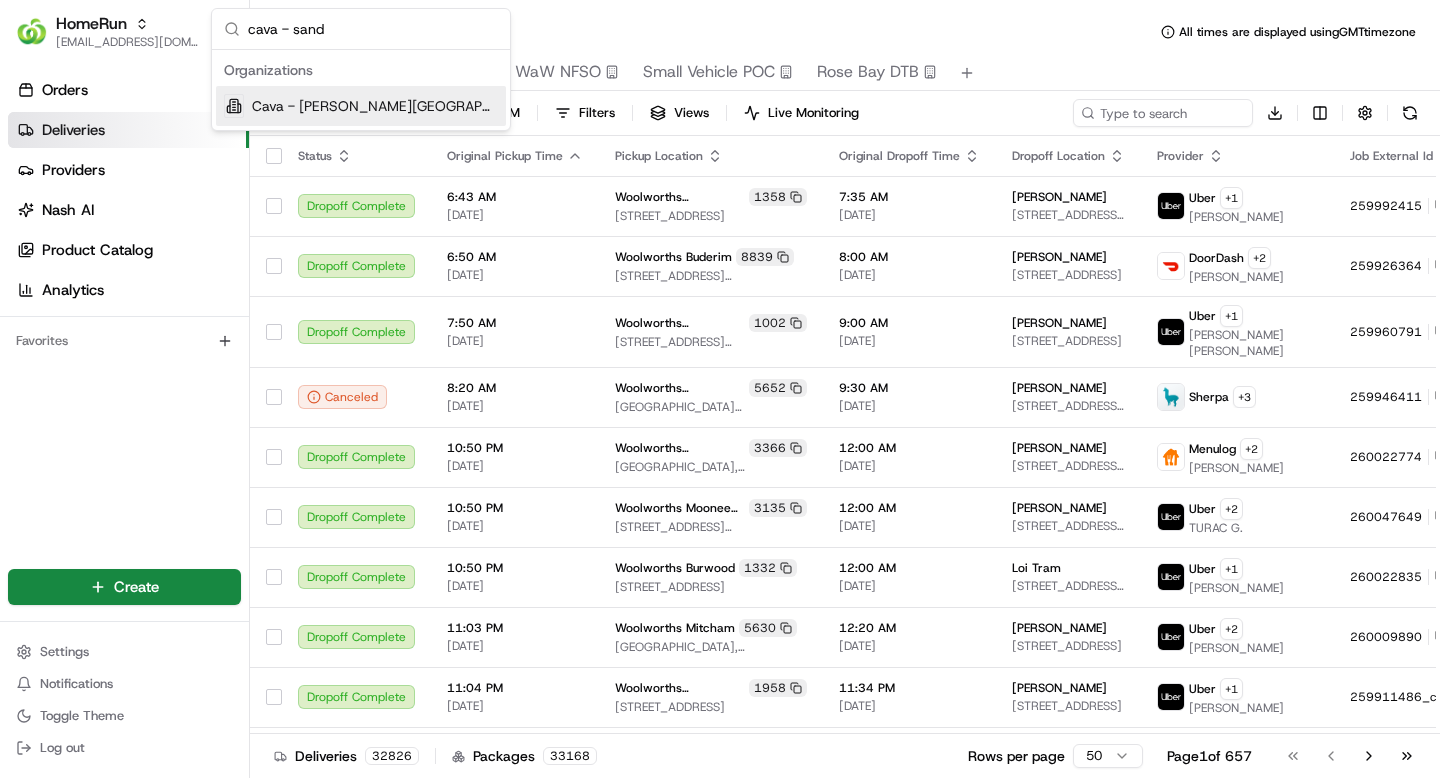 type on "cava - sand" 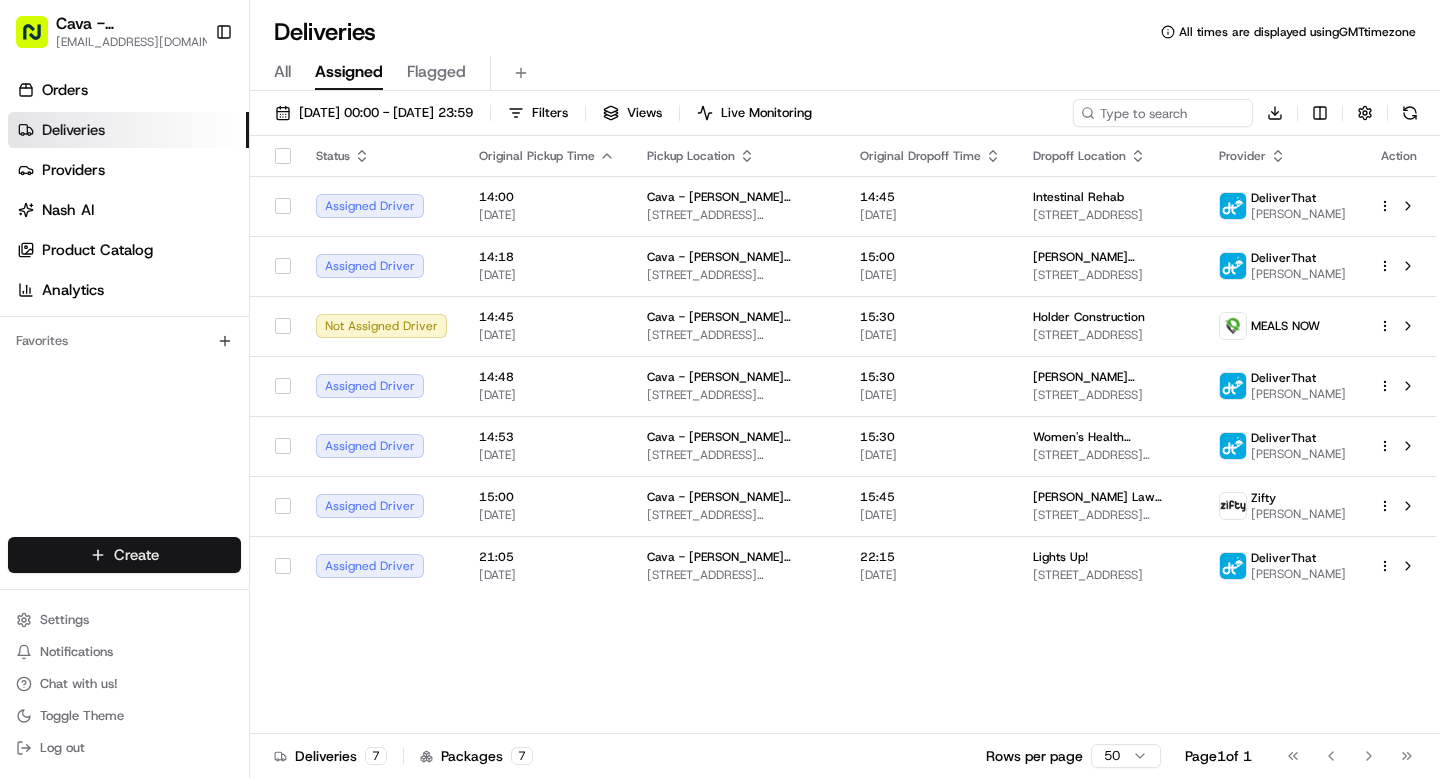 click on "Cava - Sandy Springs grace@usenash.com Toggle Sidebar Orders Deliveries Providers Nash AI Product Catalog Analytics Favorites Main Menu Members & Organization Organization Users Roles Preferences Customization Portal Tracking Orchestration Automations Dispatch Strategy Optimization Strategy Shipping Labels Manifest Locations Pickup Locations Dropoff Locations Billing Billing Refund Requests Integrations Notification Triggers Webhooks API Keys Request Logs Other Feature Flags Create Settings Notifications Chat with us! Toggle Theme Log out Deliveries All times are displayed using  GMT  timezone All Assigned Flagged 14/07/2025 00:00 - 14/07/2025 23:59 Filters Views Live Monitoring Download Status Original Pickup Time Pickup Location Original Dropoff Time Dropoff Location Provider Action Assigned Driver 14:00 14/07/2025 Cava - Sandy Springs 5840 Roswell Rd, Sandy Springs, GA 30328, USA 14:45 14/07/2025 Intestinal Rehab 2220 N Druid Hills Rd NE, Atlanta, GA 30329, USA DeliverThat Brian Mcdowell 7" at bounding box center [720, 389] 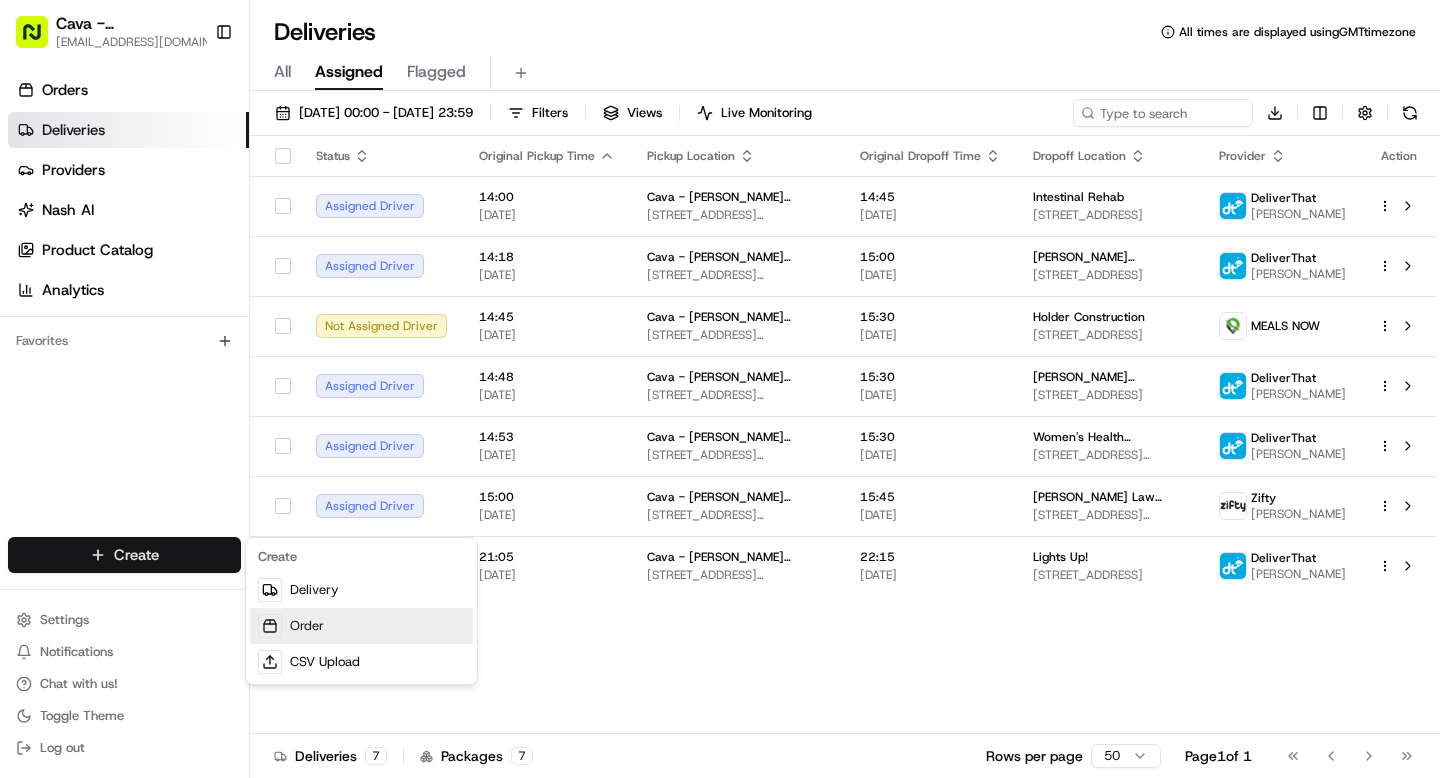click on "Order" at bounding box center (361, 626) 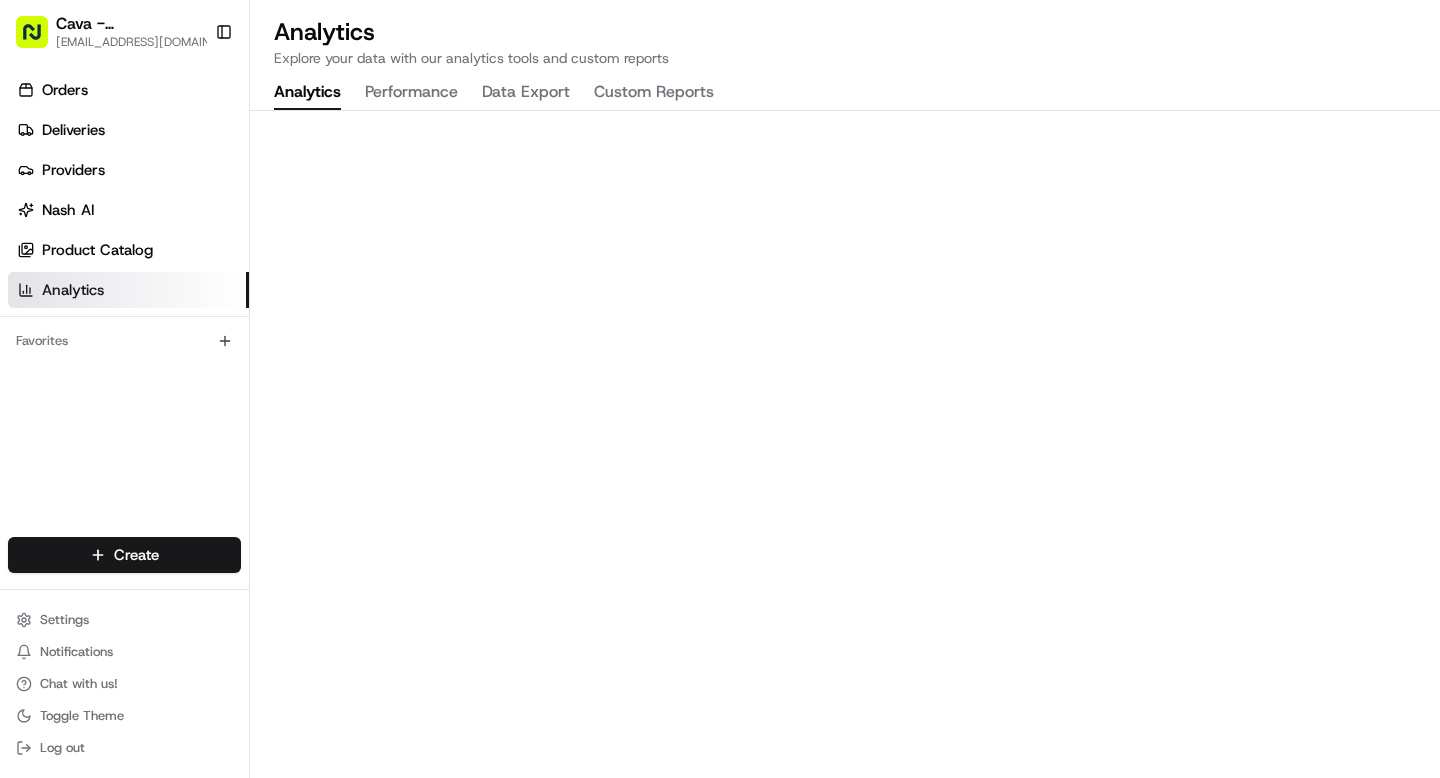 scroll, scrollTop: 0, scrollLeft: 0, axis: both 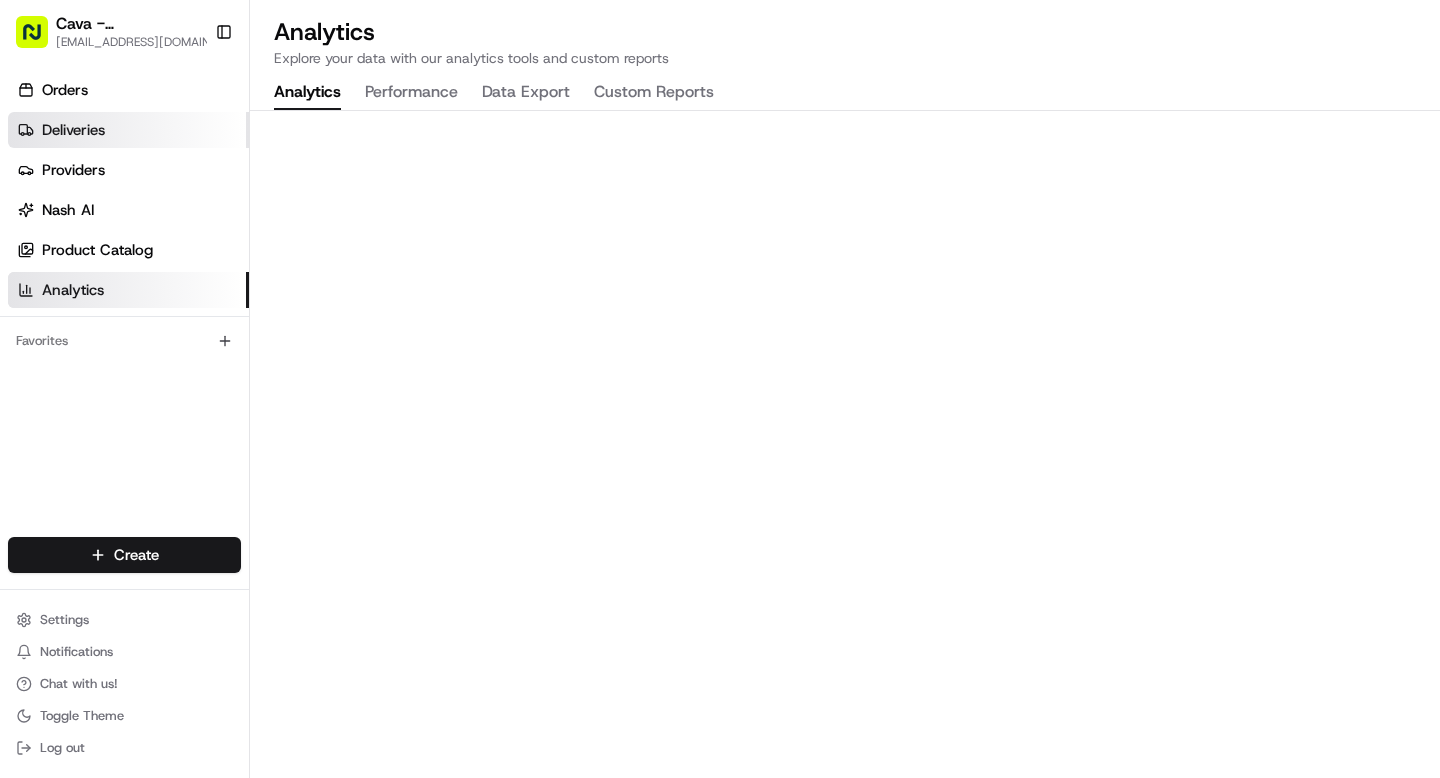 click on "Deliveries" at bounding box center [128, 130] 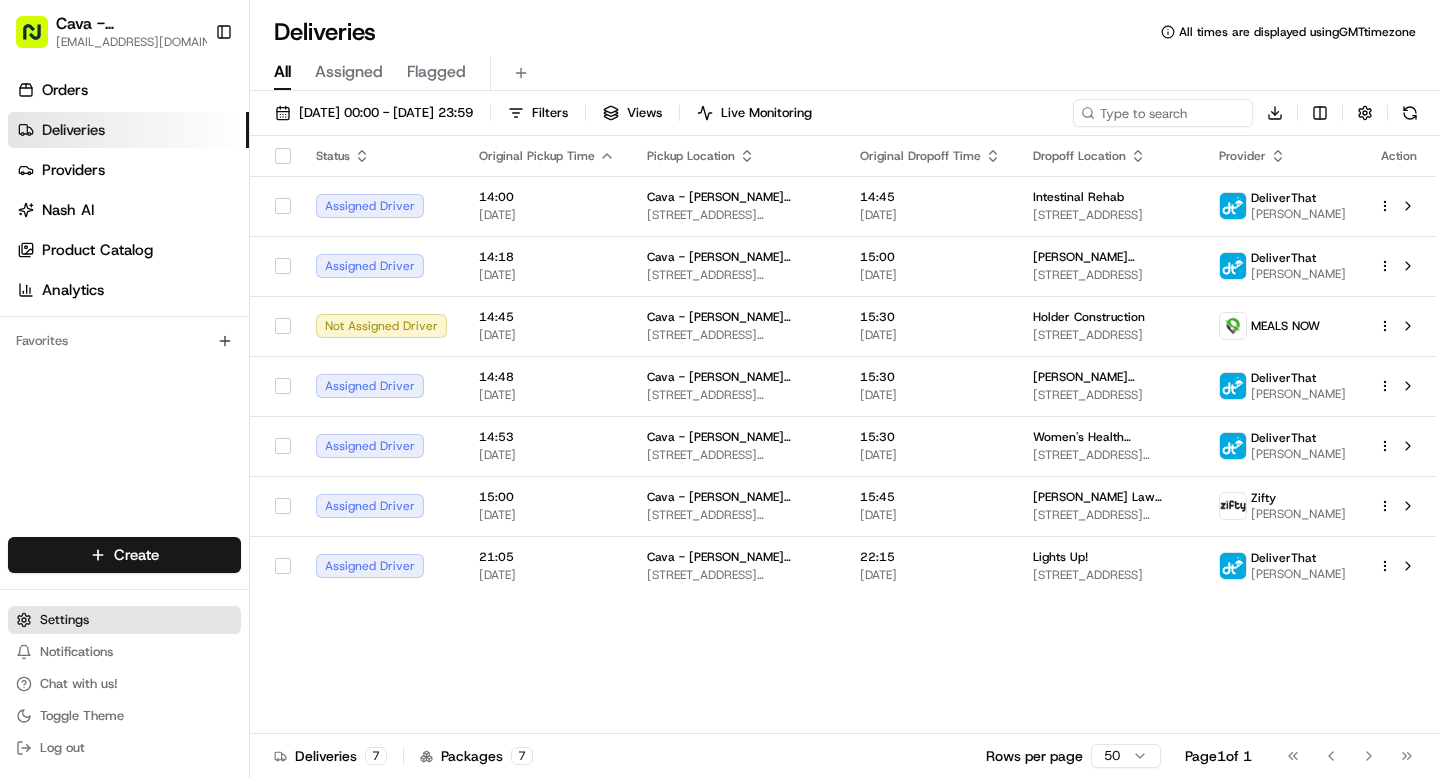 click on "Settings" at bounding box center (64, 620) 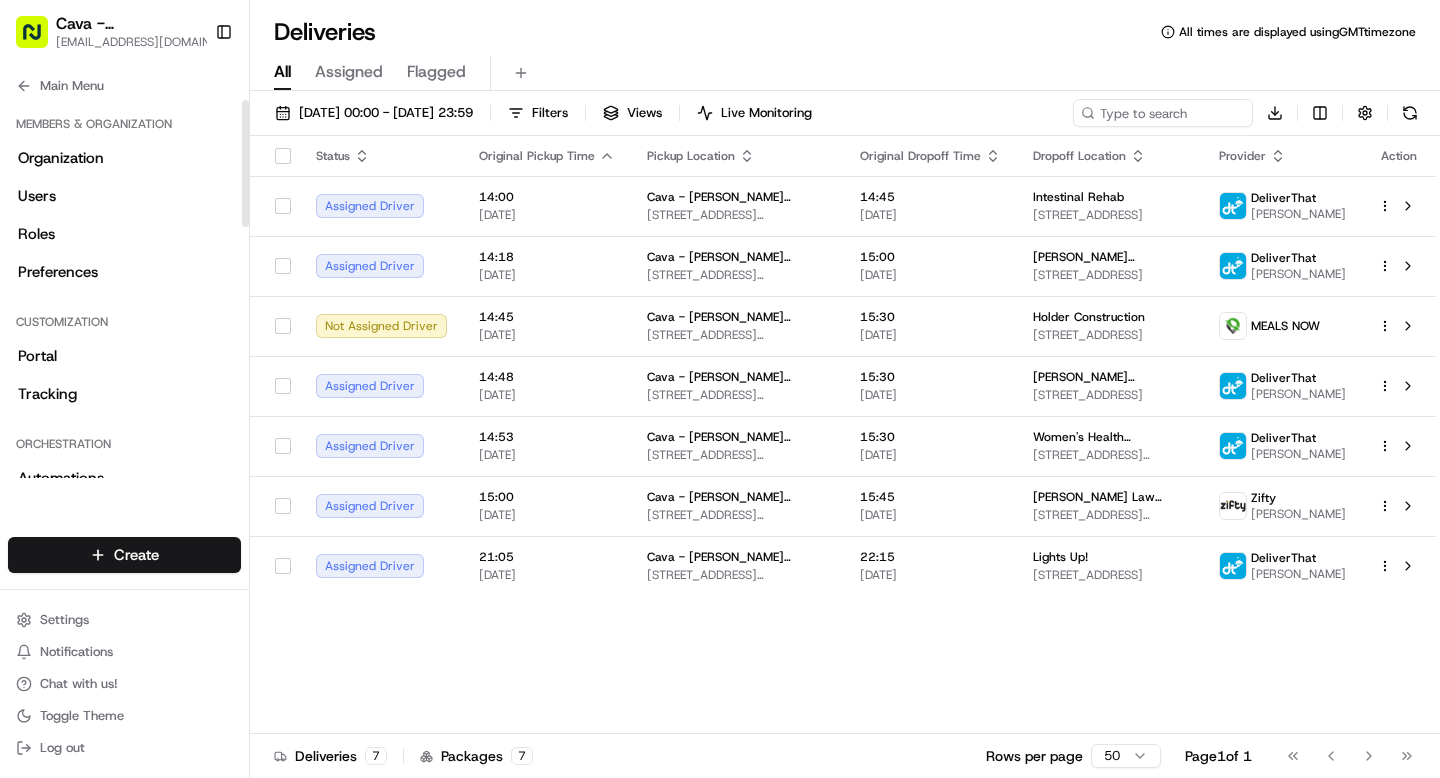 scroll, scrollTop: 113, scrollLeft: 0, axis: vertical 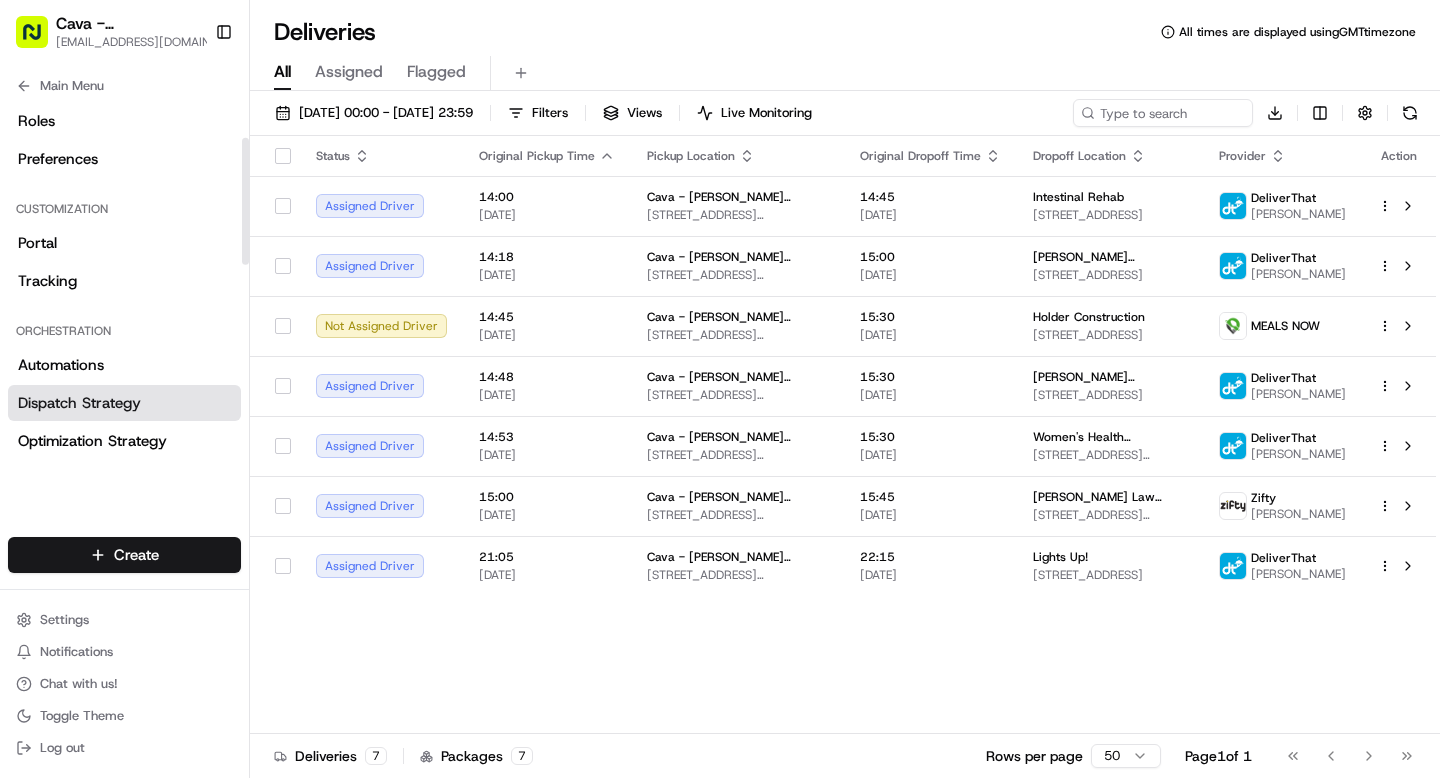 click on "Dispatch Strategy" at bounding box center (79, 403) 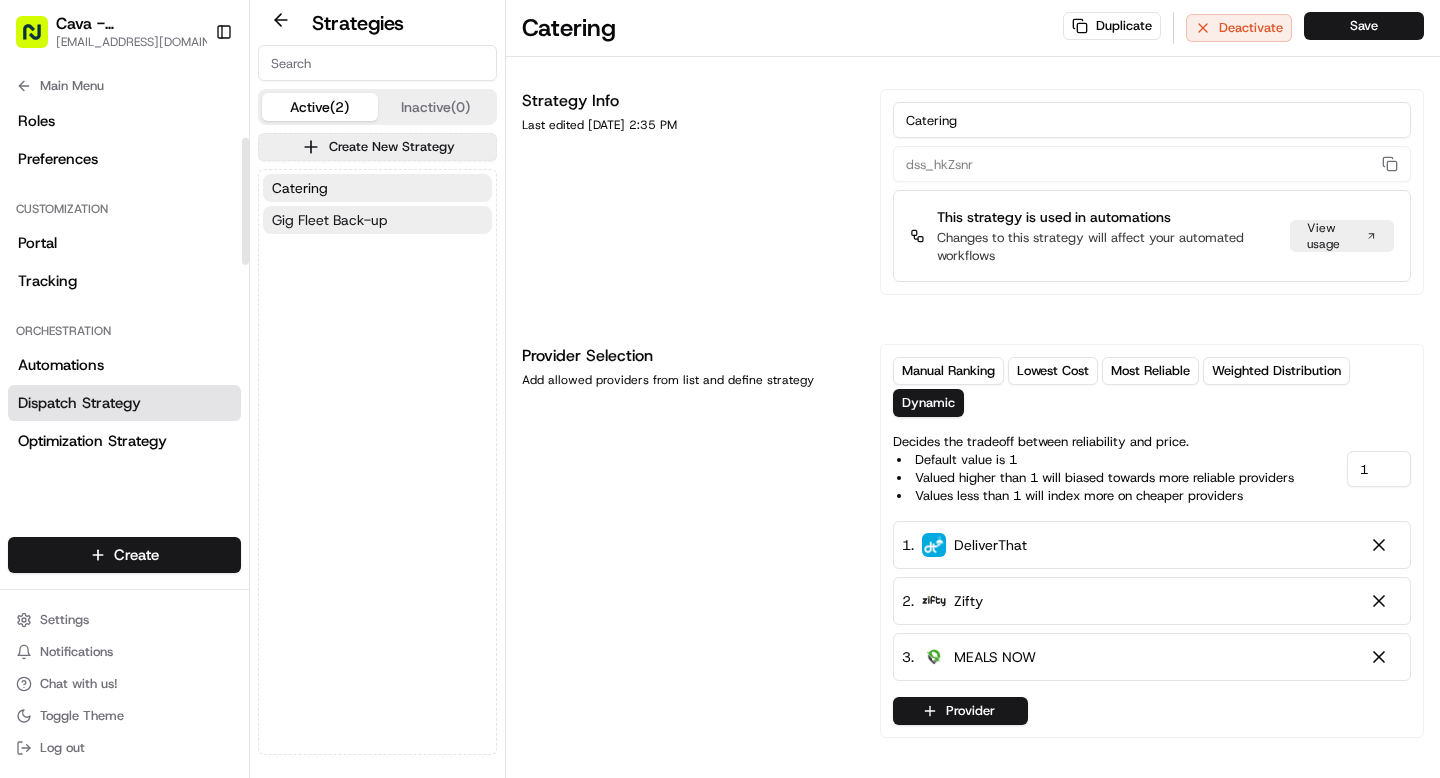 click on "Gig Fleet Back-up" at bounding box center (329, 220) 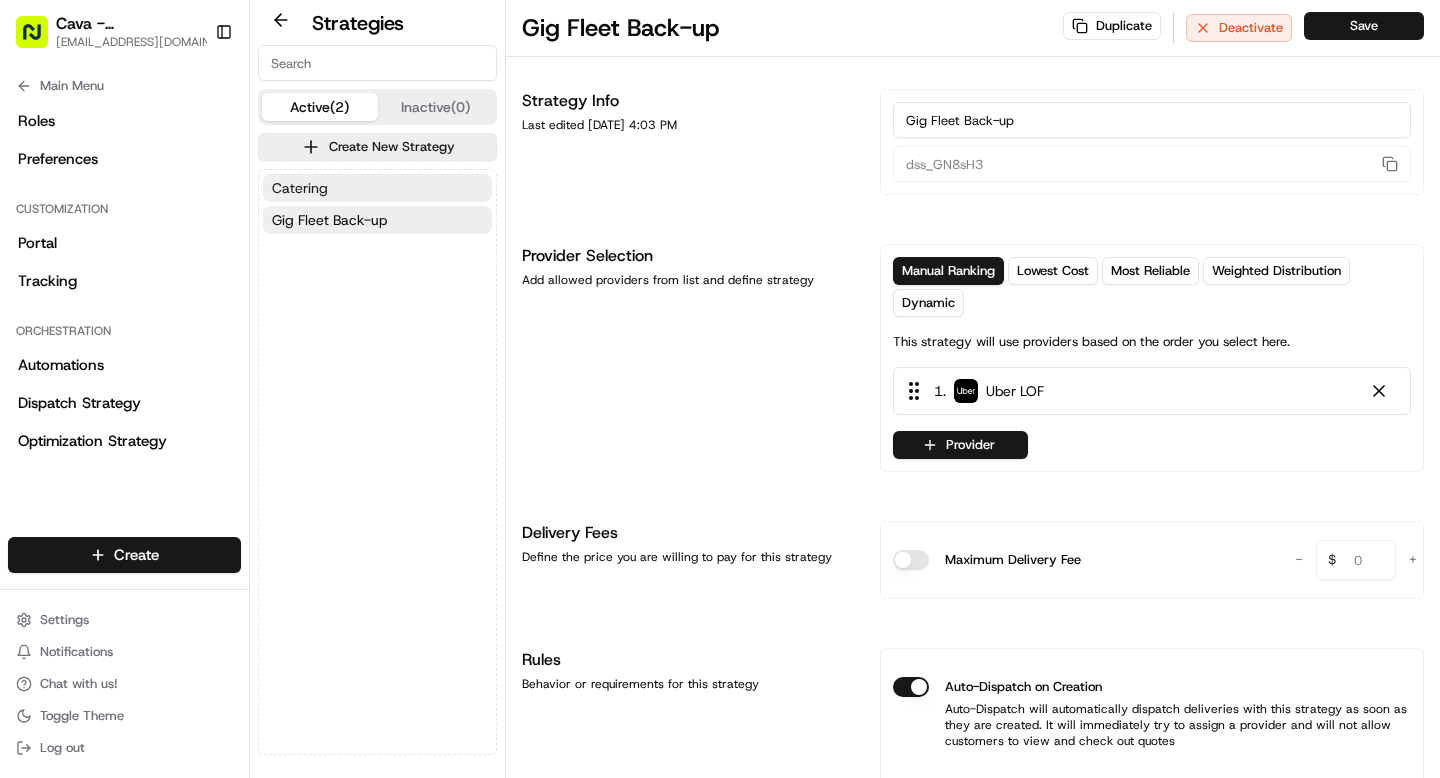 click on "Catering" at bounding box center (377, 188) 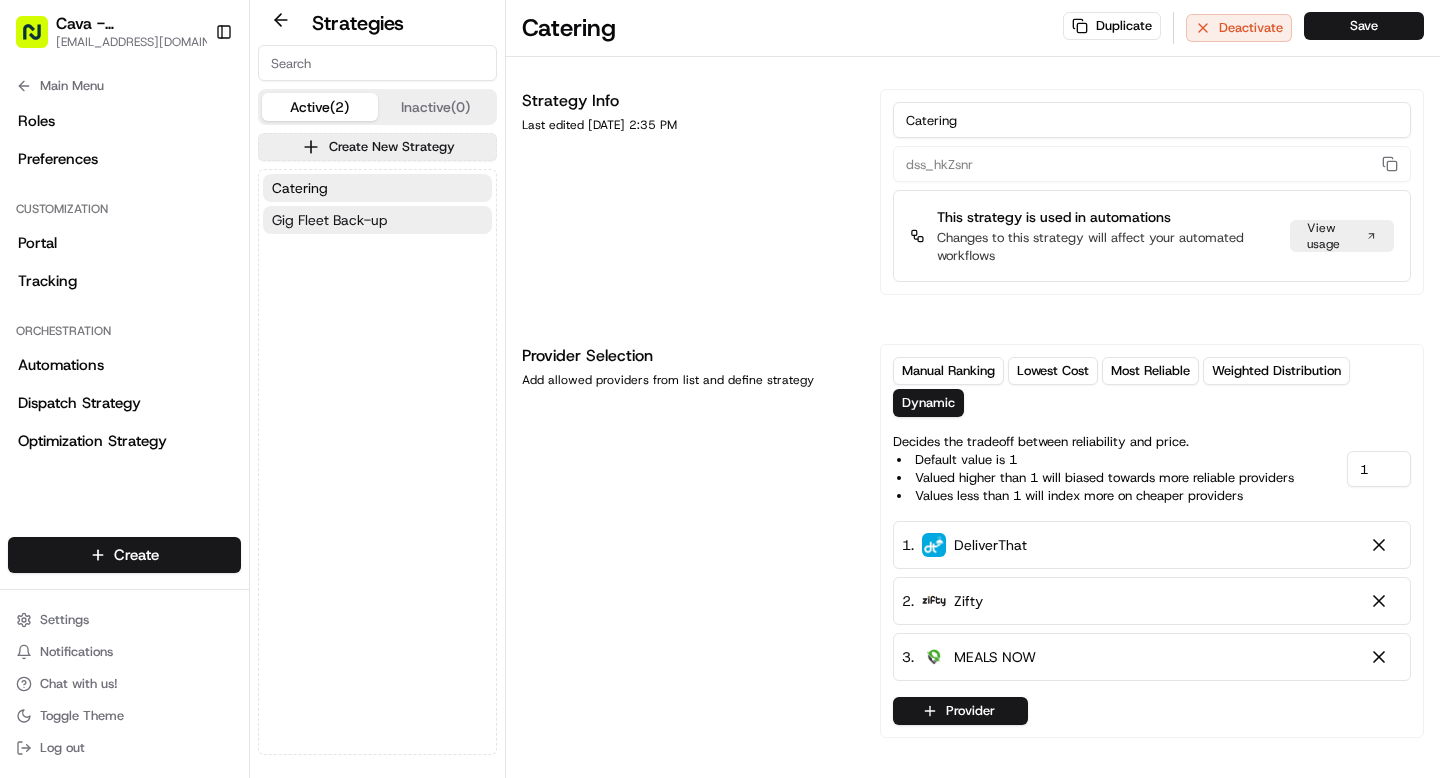 click on "Gig Fleet Back-up" at bounding box center [329, 220] 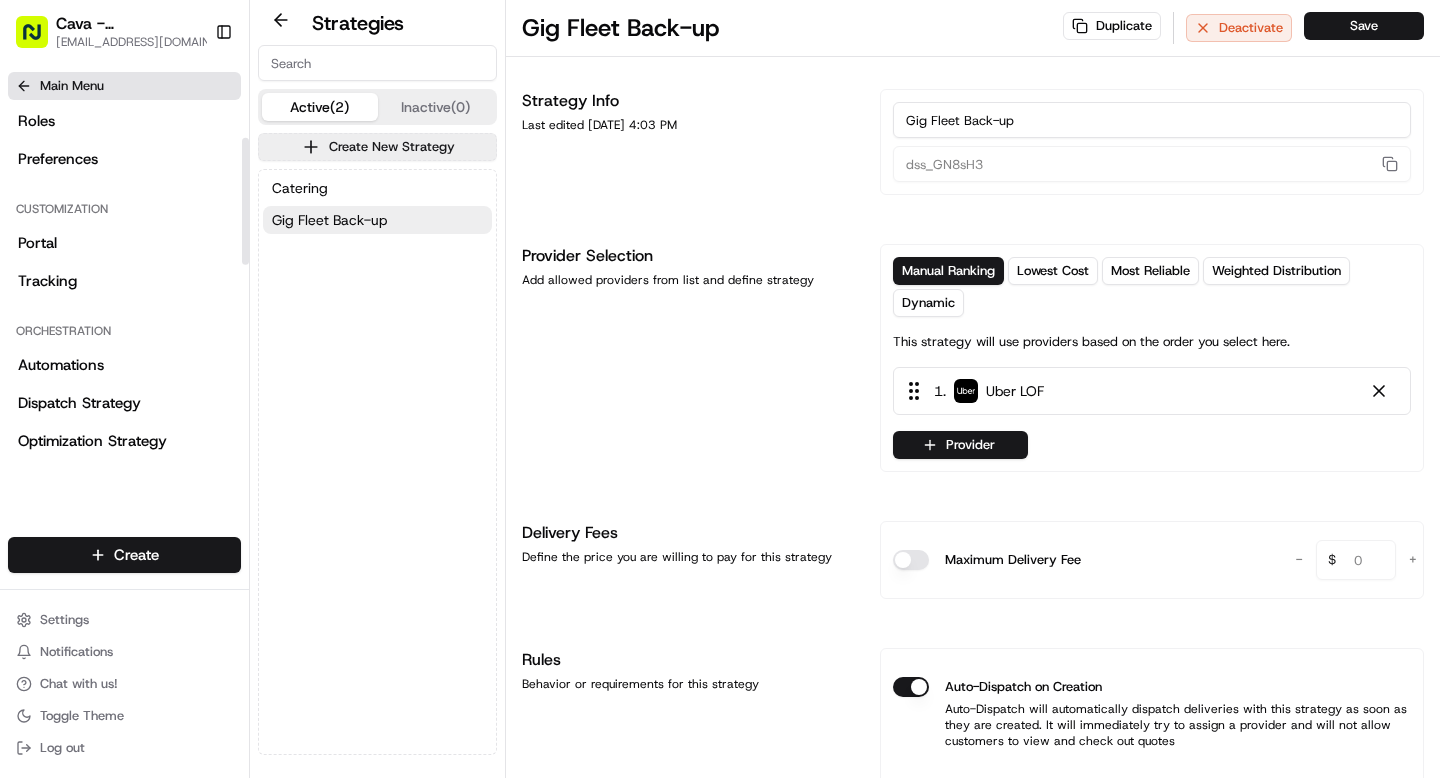 click 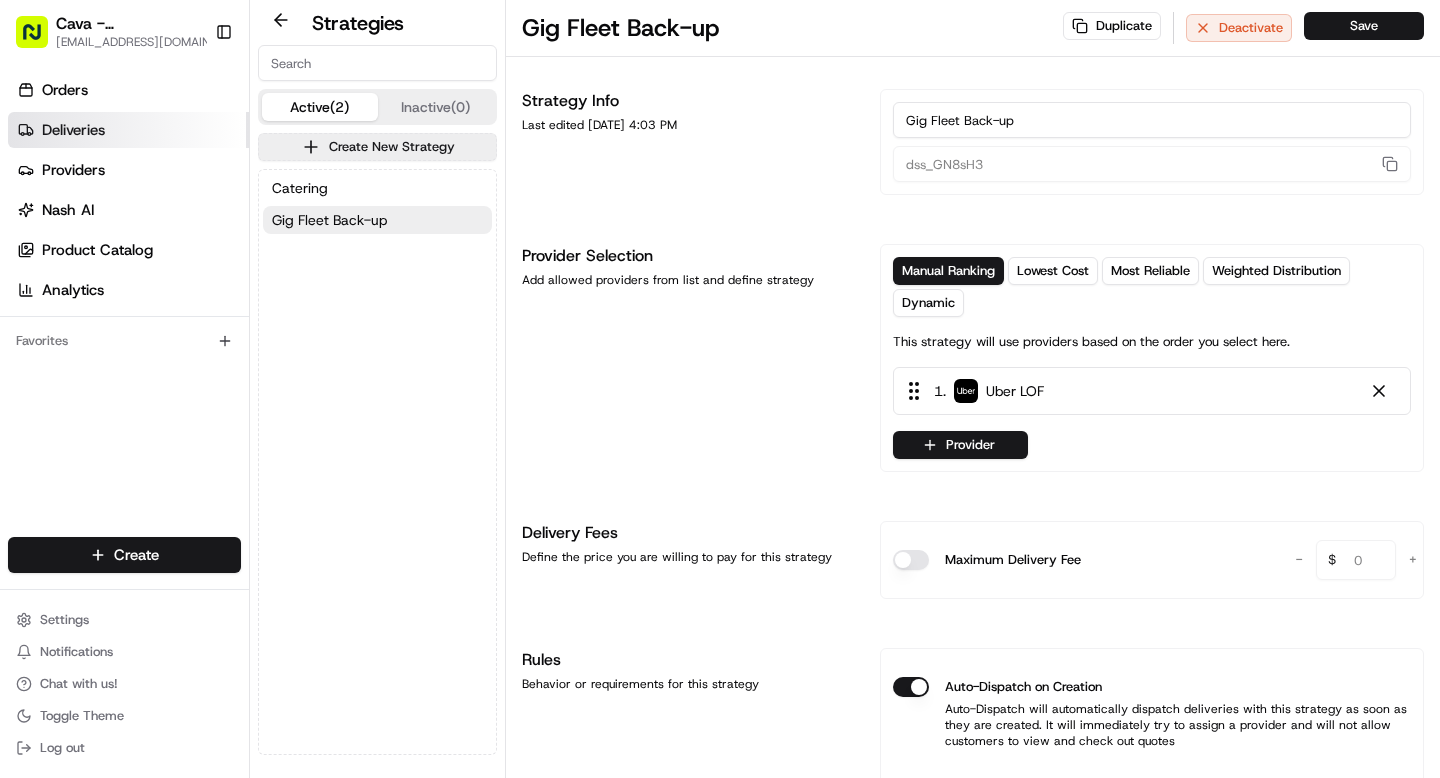 click on "Deliveries" at bounding box center (73, 130) 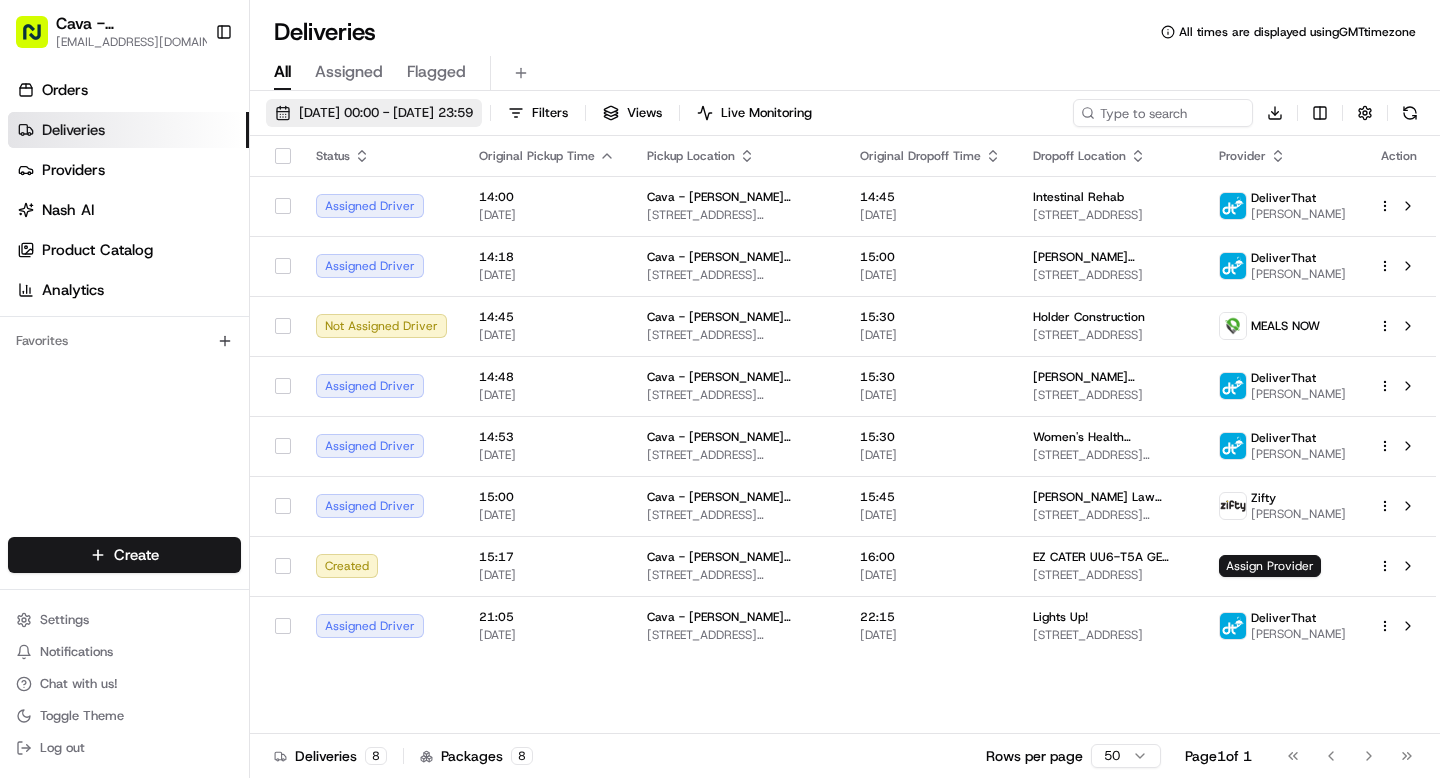 click on "[DATE] 00:00 - [DATE] 23:59" at bounding box center (386, 113) 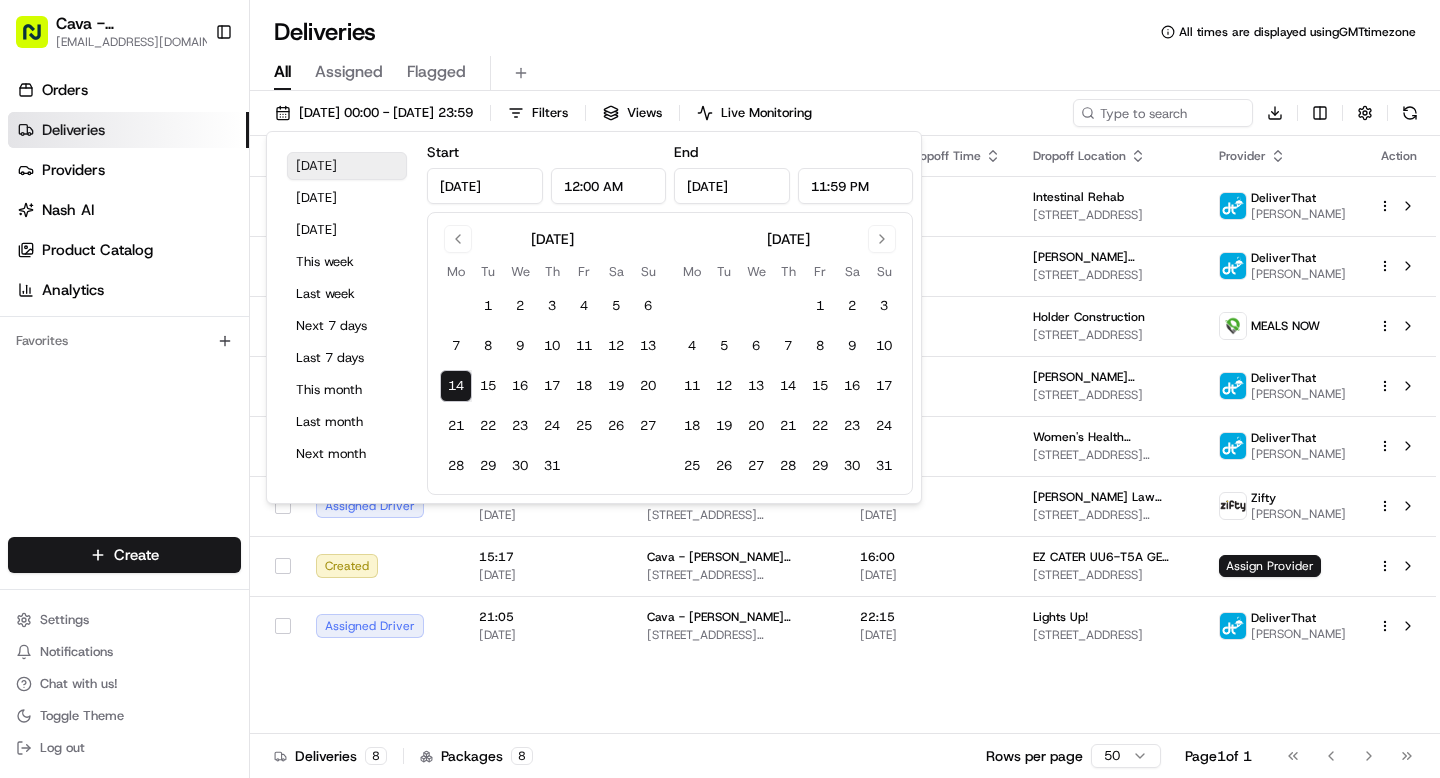 click on "Today" at bounding box center (347, 166) 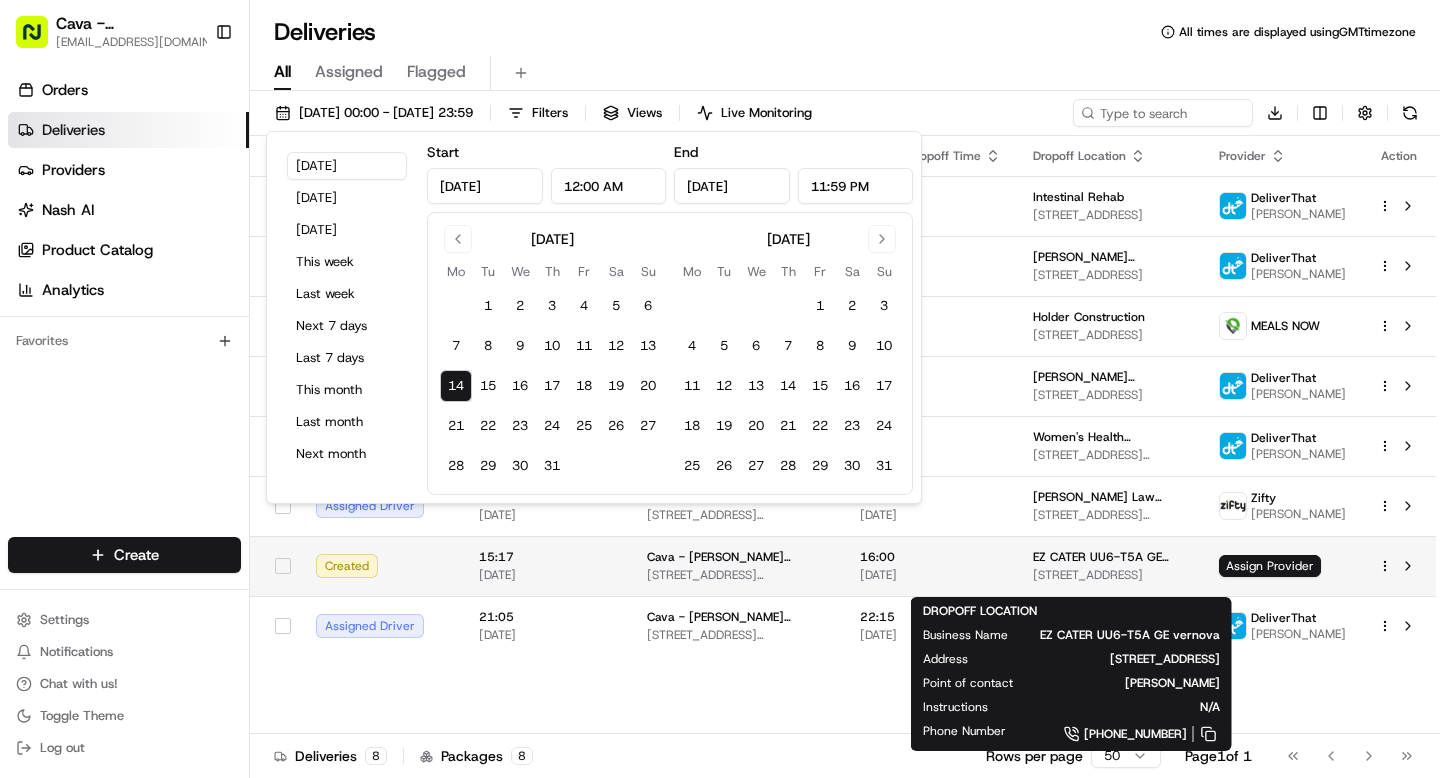 click on "EZ CATER UU6-T5A GE vernova" at bounding box center [1110, 557] 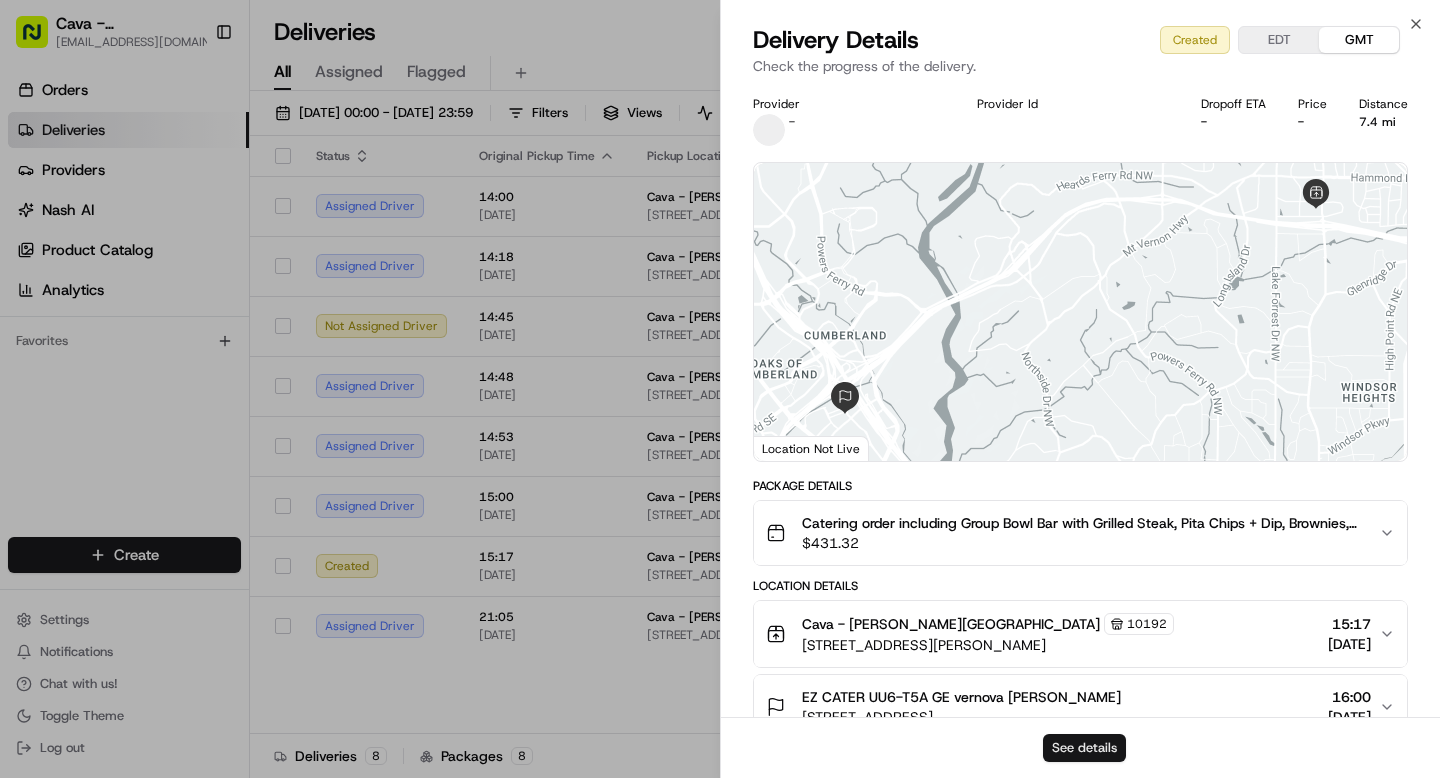 click on "See details" at bounding box center [1084, 748] 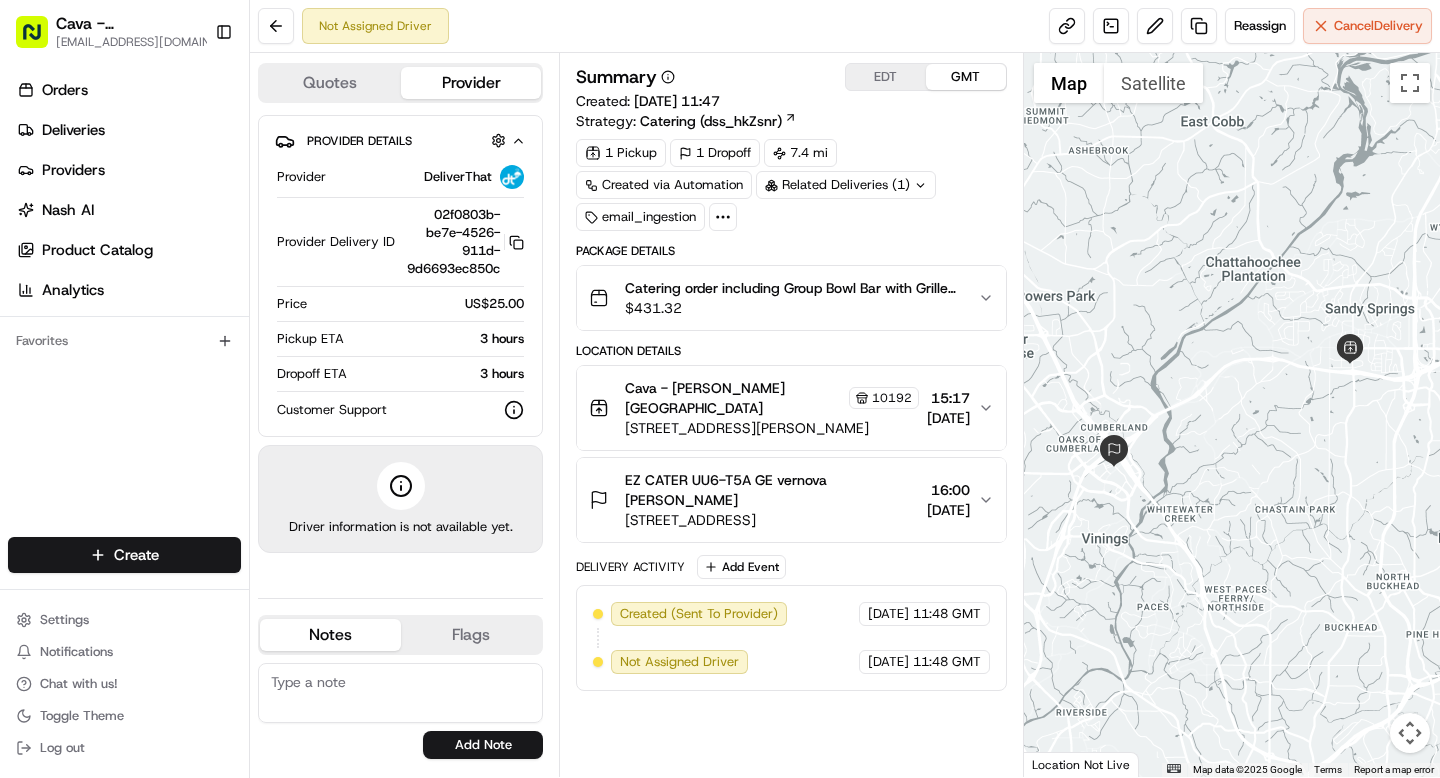scroll, scrollTop: 0, scrollLeft: 0, axis: both 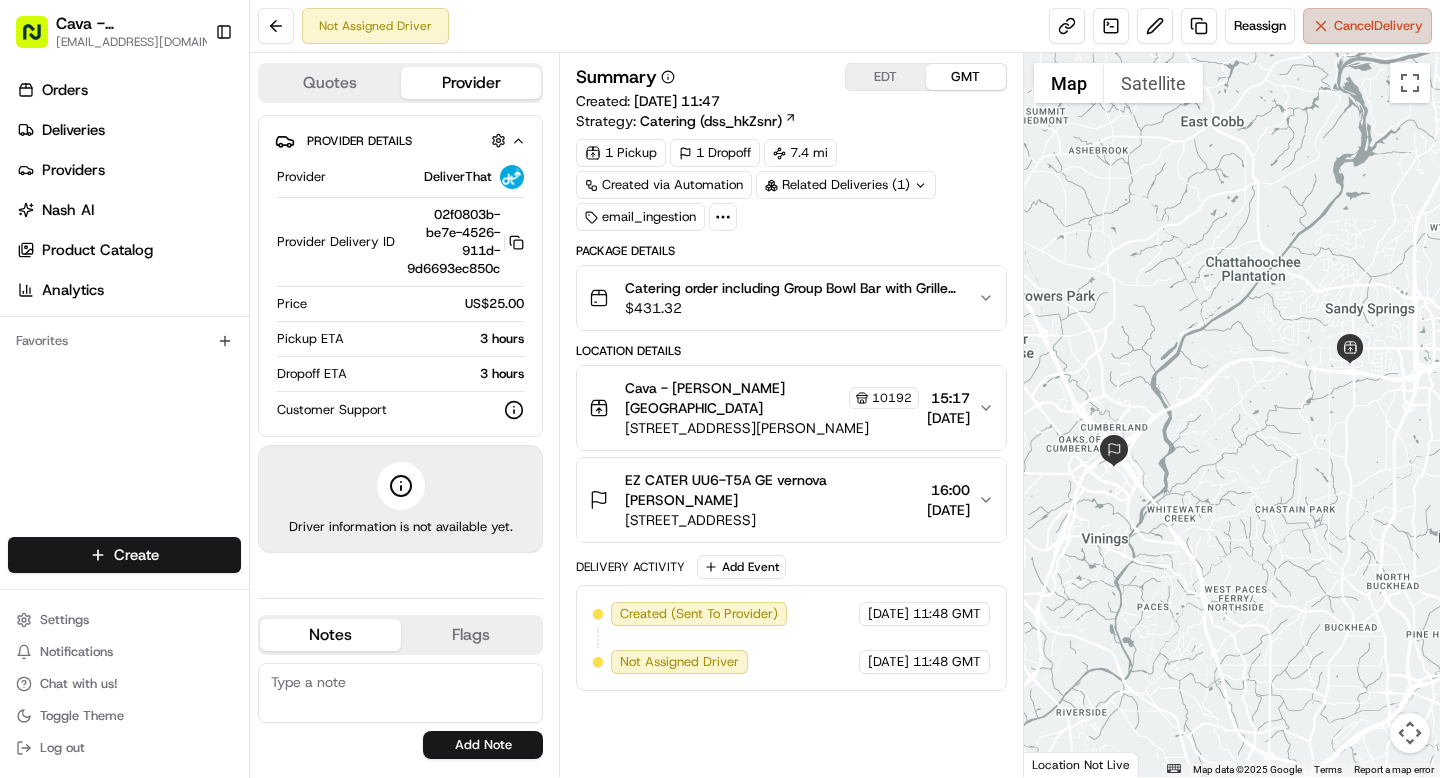 click on "Cancel  Delivery" at bounding box center [1378, 26] 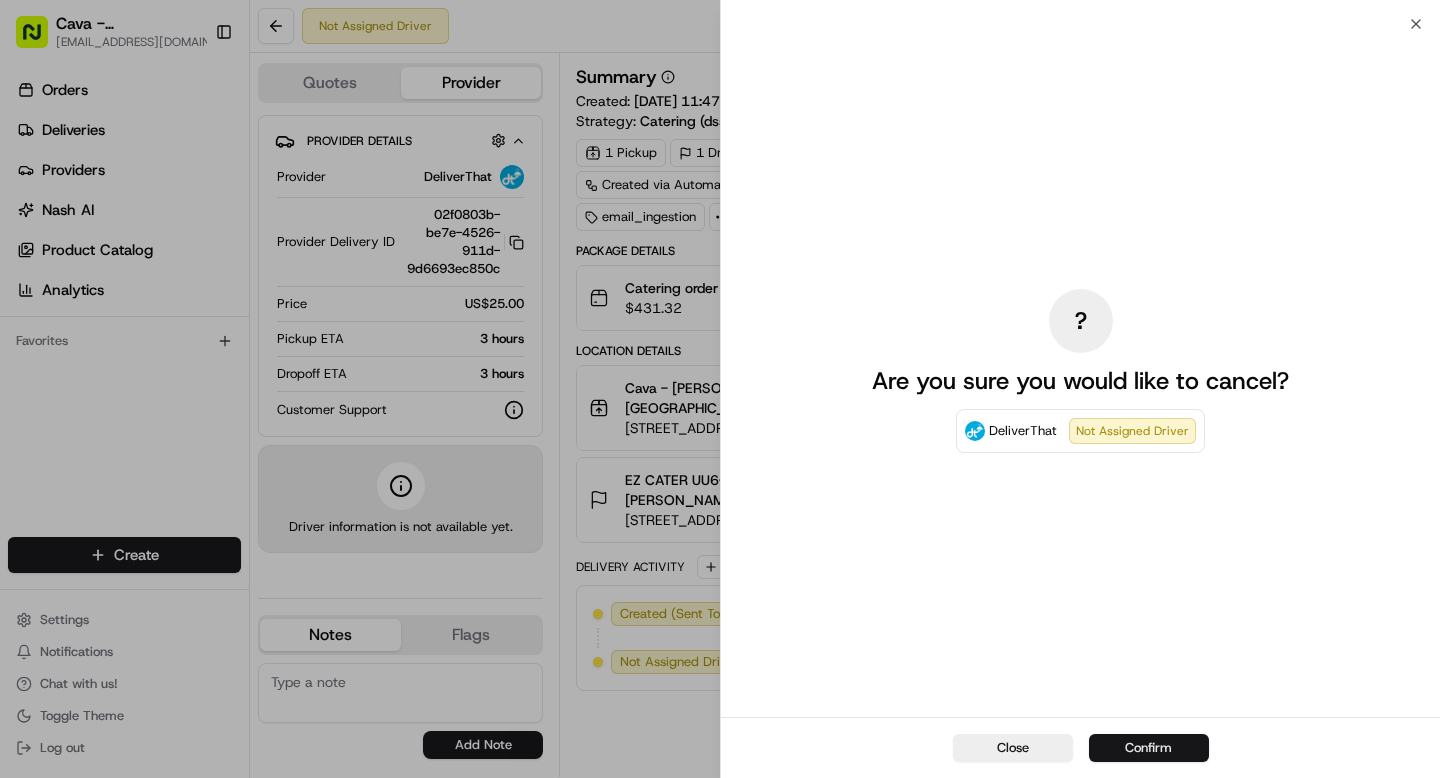 click on "Confirm" at bounding box center [1149, 748] 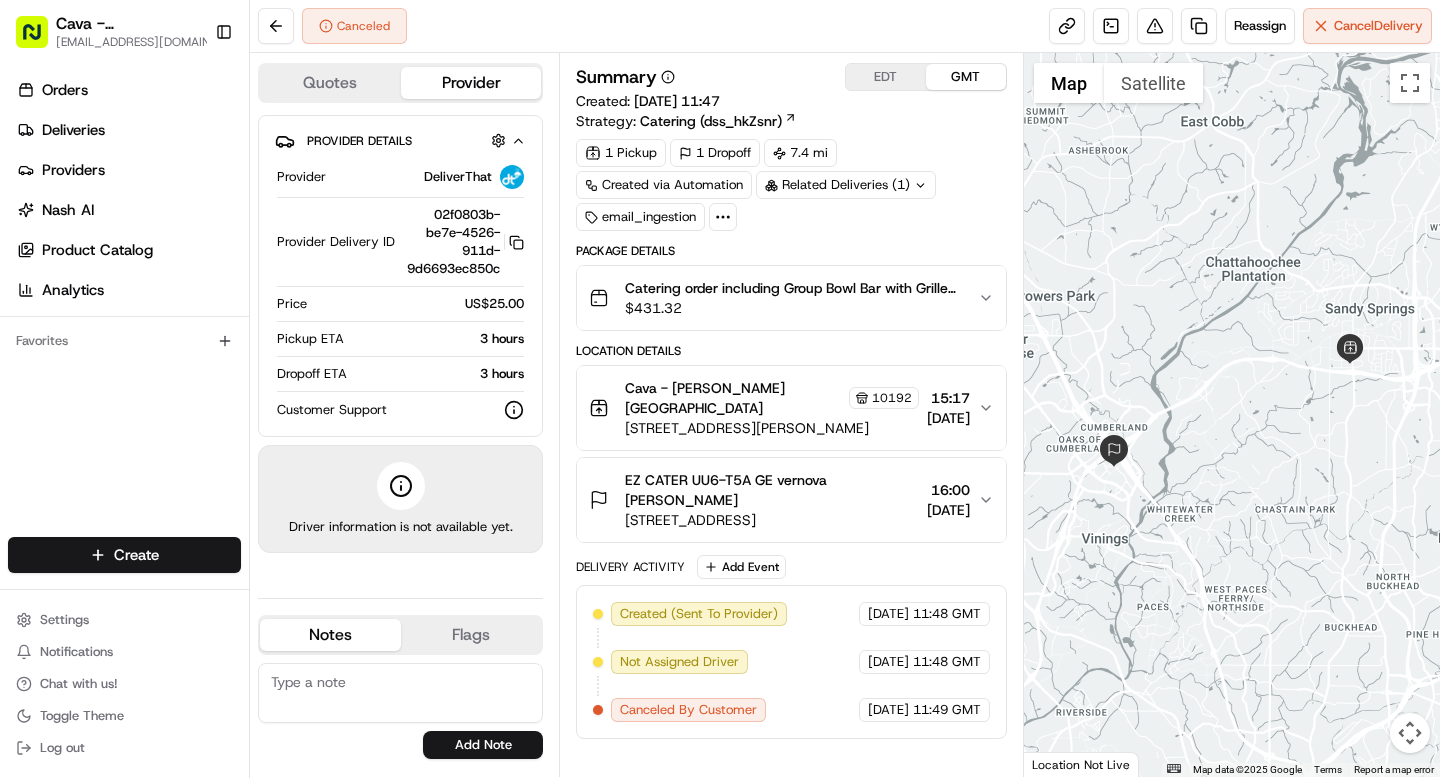 click on "EDT" at bounding box center (886, 77) 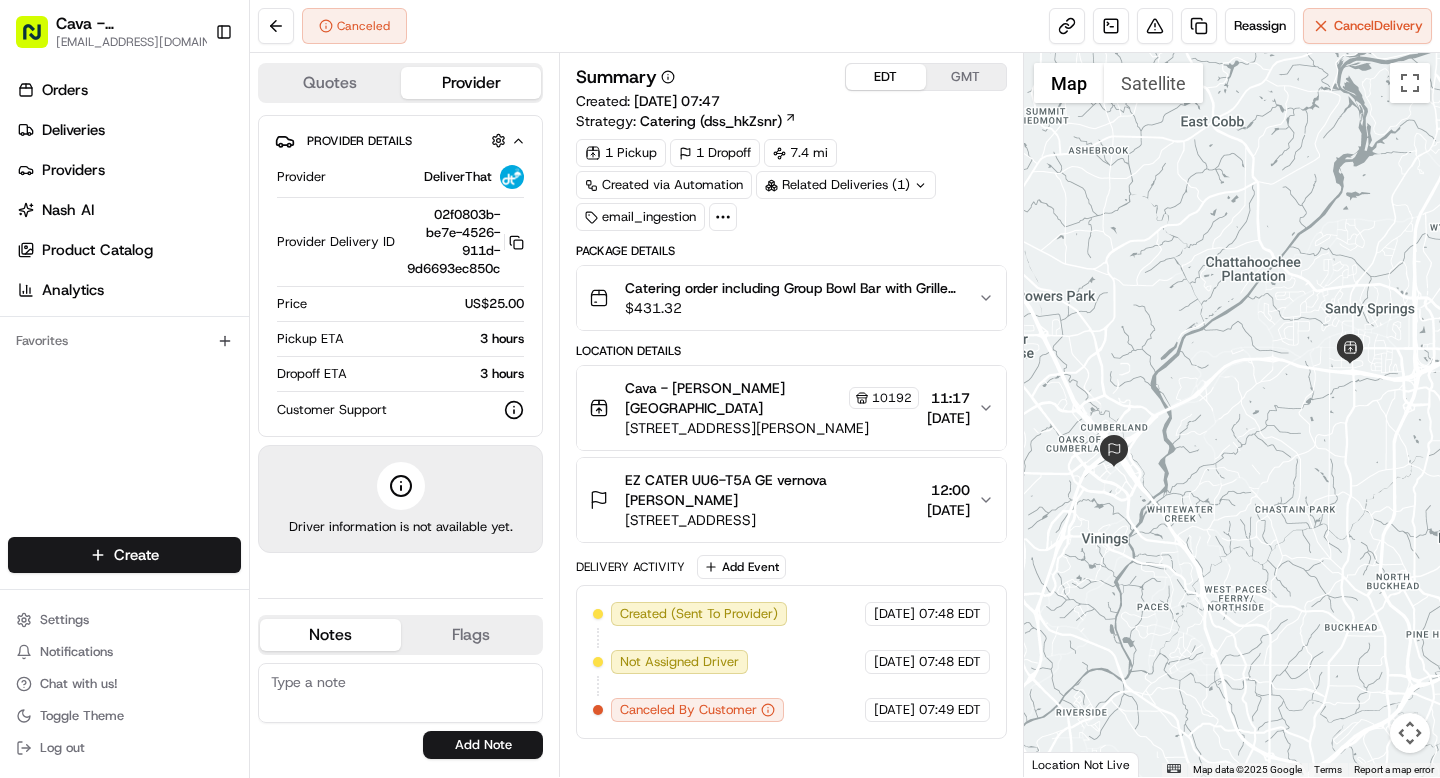 click on "Catering order including Group Bowl Bar with Grilled Steak, Pita Chips + Dip, Brownies, and beverages for 20 people." at bounding box center [793, 288] 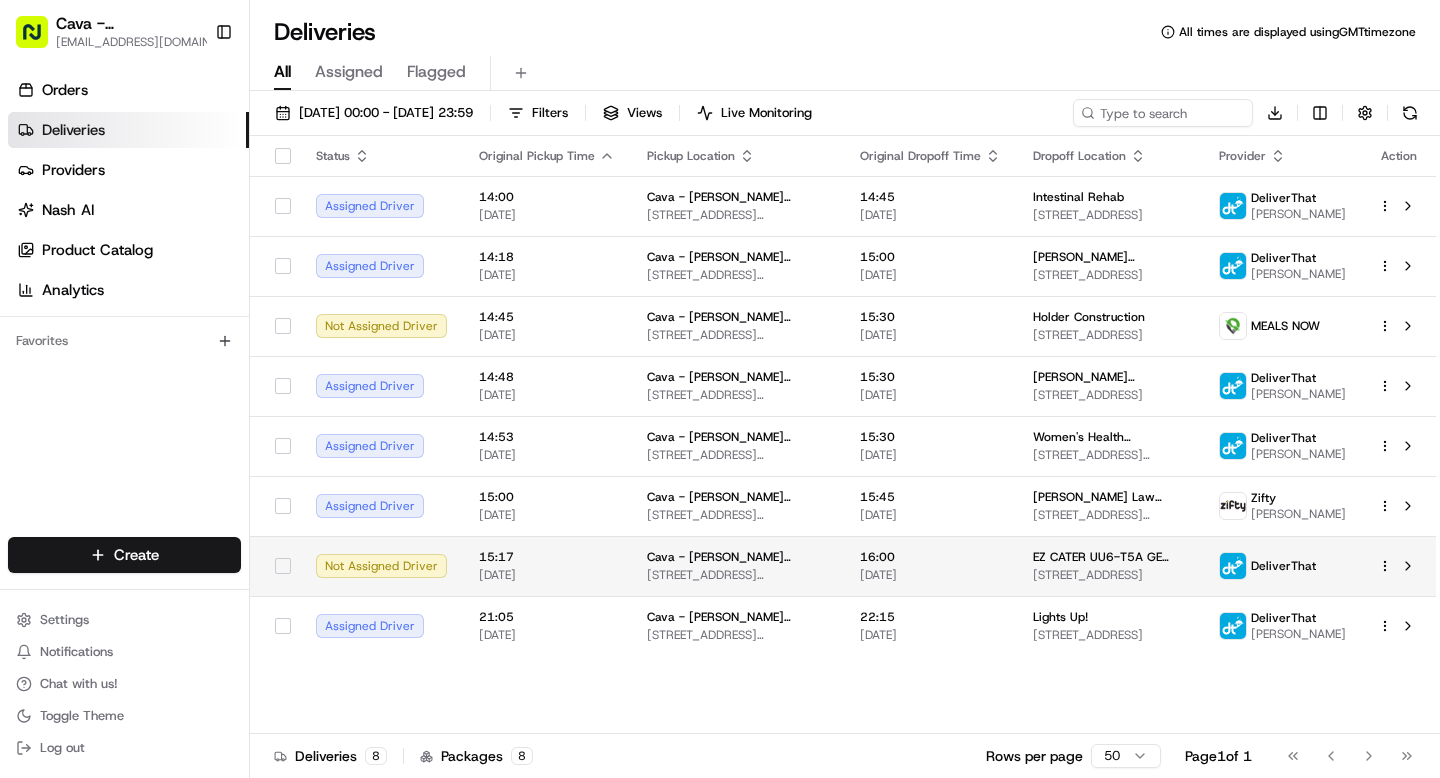 scroll, scrollTop: 0, scrollLeft: 0, axis: both 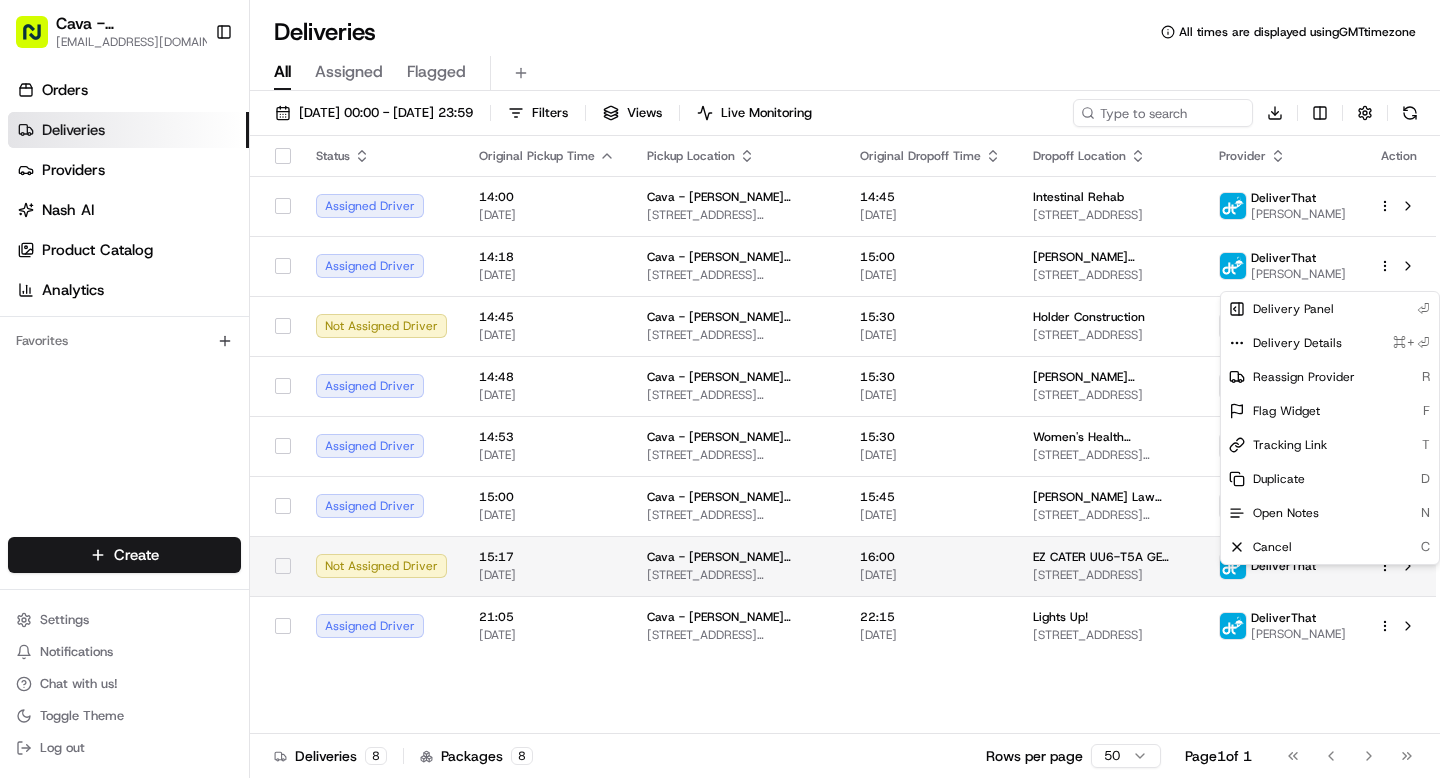 click on "Cava - [PERSON_NAME] Springs [EMAIL_ADDRESS][DOMAIN_NAME] Toggle Sidebar Orders Deliveries Providers [PERSON_NAME] Product Catalog Analytics Favorites Main Menu Members & Organization Organization Users Roles Preferences Customization Portal Tracking Orchestration Automations Dispatch Strategy Optimization Strategy Shipping Labels Manifest Locations Pickup Locations Dropoff Locations Billing Billing Refund Requests Integrations Notification Triggers Webhooks API Keys Request Logs Other Feature Flags Create Settings Notifications Chat with us! Toggle Theme Log out Deliveries All times are displayed using  GMT  timezone All Assigned Flagged [DATE] 00:00 - [DATE] 23:59 Filters Views Live Monitoring Download Status Original Pickup Time Pickup Location Original Dropoff Time Dropoff Location Provider Action Assigned Driver 14:00 [DATE] Cava - [PERSON_NAME][GEOGRAPHIC_DATA] [STREET_ADDRESS][PERSON_NAME] 14:45 [DATE] Intestinal Rehab [STREET_ADDRESS] DeliverThat [PERSON_NAME] 8" at bounding box center [720, 389] 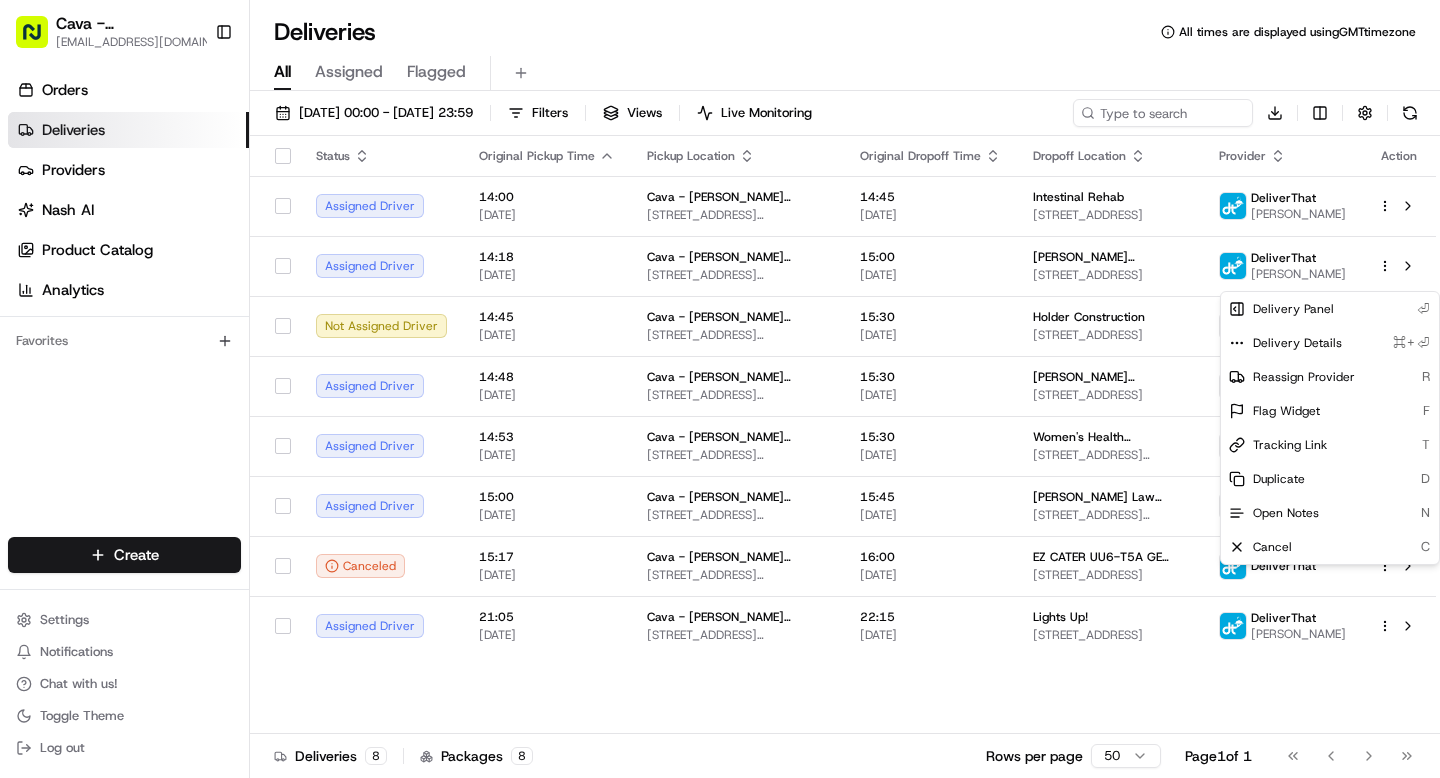 click on "Cava - Sandy Springs grace@usenash.com Toggle Sidebar Orders Deliveries Providers Nash AI Product Catalog Analytics Favorites Main Menu Members & Organization Organization Users Roles Preferences Customization Portal Tracking Orchestration Automations Dispatch Strategy Optimization Strategy Shipping Labels Manifest Locations Pickup Locations Dropoff Locations Billing Billing Refund Requests Integrations Notification Triggers Webhooks API Keys Request Logs Other Feature Flags Create Settings Notifications Chat with us! Toggle Theme Log out Deliveries All times are displayed using  GMT  timezone All Assigned Flagged 14/07/2025 00:00 - 14/07/2025 23:59 Filters Views Live Monitoring Download Status Original Pickup Time Pickup Location Original Dropoff Time Dropoff Location Provider Action Assigned Driver 14:00 14/07/2025 Cava - Sandy Springs 5840 Roswell Rd, Sandy Springs, GA 30328, USA 14:45 14/07/2025 Intestinal Rehab 2220 N Druid Hills Rd NE, Atlanta, GA 30329, USA DeliverThat Brian Mcdowell 8" at bounding box center (720, 389) 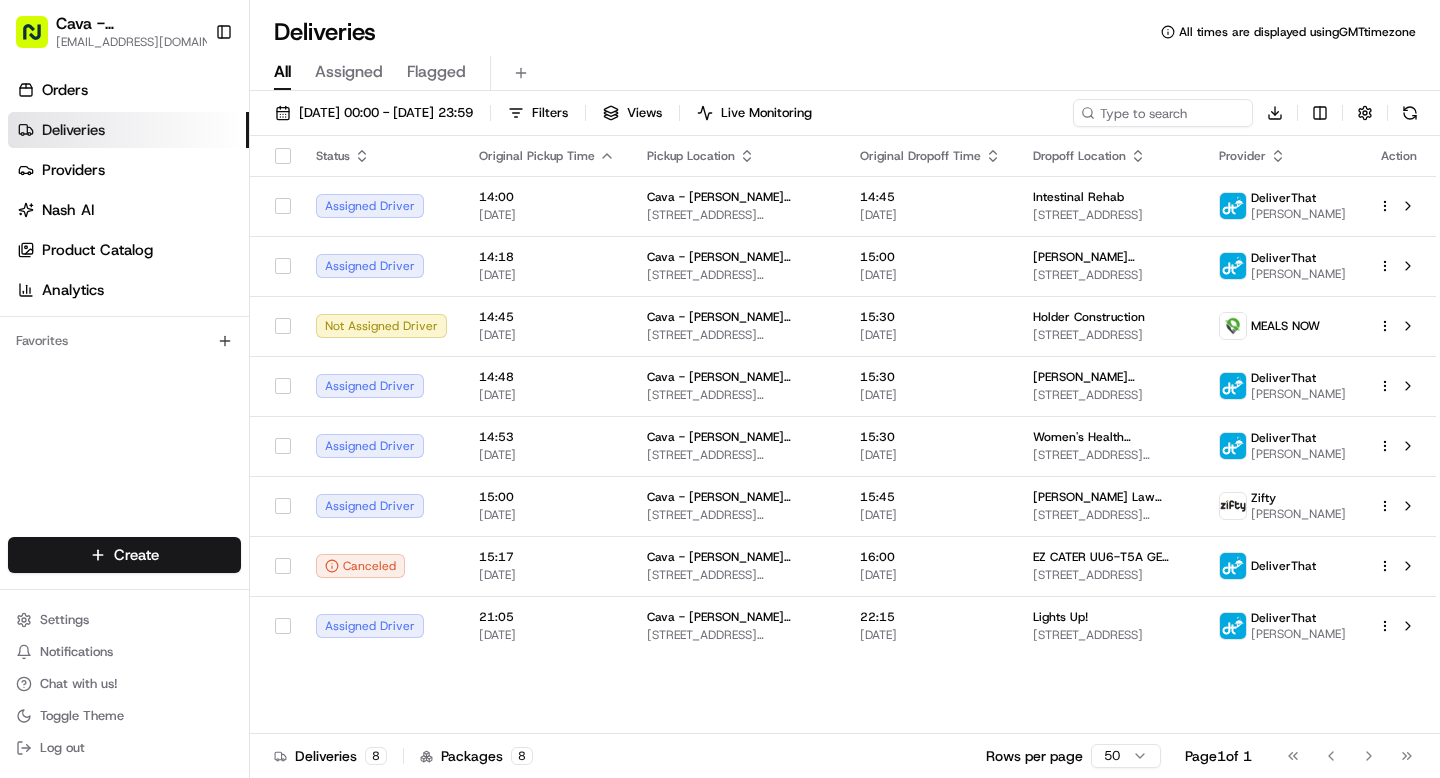 click on "Cava - Sandy Springs grace@usenash.com Toggle Sidebar Orders Deliveries Providers Nash AI Product Catalog Analytics Favorites Main Menu Members & Organization Organization Users Roles Preferences Customization Portal Tracking Orchestration Automations Dispatch Strategy Optimization Strategy Shipping Labels Manifest Locations Pickup Locations Dropoff Locations Billing Billing Refund Requests Integrations Notification Triggers Webhooks API Keys Request Logs Other Feature Flags Create Settings Notifications Chat with us! Toggle Theme Log out Deliveries All times are displayed using  GMT  timezone All Assigned Flagged 14/07/2025 00:00 - 14/07/2025 23:59 Filters Views Live Monitoring Download Status Original Pickup Time Pickup Location Original Dropoff Time Dropoff Location Provider Action Assigned Driver 14:00 14/07/2025 Cava - Sandy Springs 5840 Roswell Rd, Sandy Springs, GA 30328, USA 14:45 14/07/2025 Intestinal Rehab 2220 N Druid Hills Rd NE, Atlanta, GA 30329, USA DeliverThat Brian Mcdowell 8" at bounding box center [720, 389] 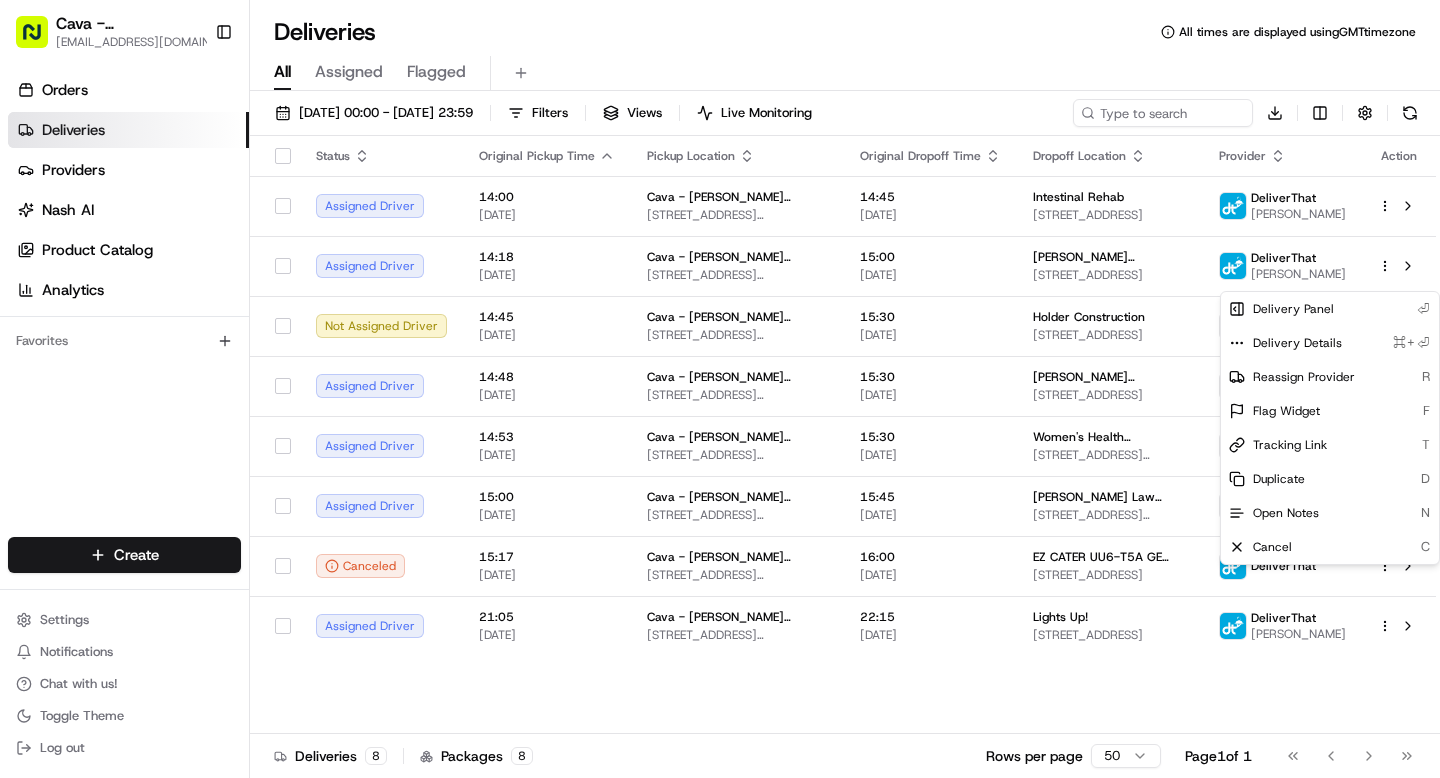 click on "Cava - Sandy Springs grace@usenash.com Toggle Sidebar Orders Deliveries Providers Nash AI Product Catalog Analytics Favorites Main Menu Members & Organization Organization Users Roles Preferences Customization Portal Tracking Orchestration Automations Dispatch Strategy Optimization Strategy Shipping Labels Manifest Locations Pickup Locations Dropoff Locations Billing Billing Refund Requests Integrations Notification Triggers Webhooks API Keys Request Logs Other Feature Flags Create Settings Notifications Chat with us! Toggle Theme Log out Deliveries All times are displayed using  GMT  timezone All Assigned Flagged 14/07/2025 00:00 - 14/07/2025 23:59 Filters Views Live Monitoring Download Status Original Pickup Time Pickup Location Original Dropoff Time Dropoff Location Provider Action Assigned Driver 14:00 14/07/2025 Cava - Sandy Springs 5840 Roswell Rd, Sandy Springs, GA 30328, USA 14:45 14/07/2025 Intestinal Rehab 2220 N Druid Hills Rd NE, Atlanta, GA 30329, USA DeliverThat Brian Mcdowell 8" at bounding box center (720, 389) 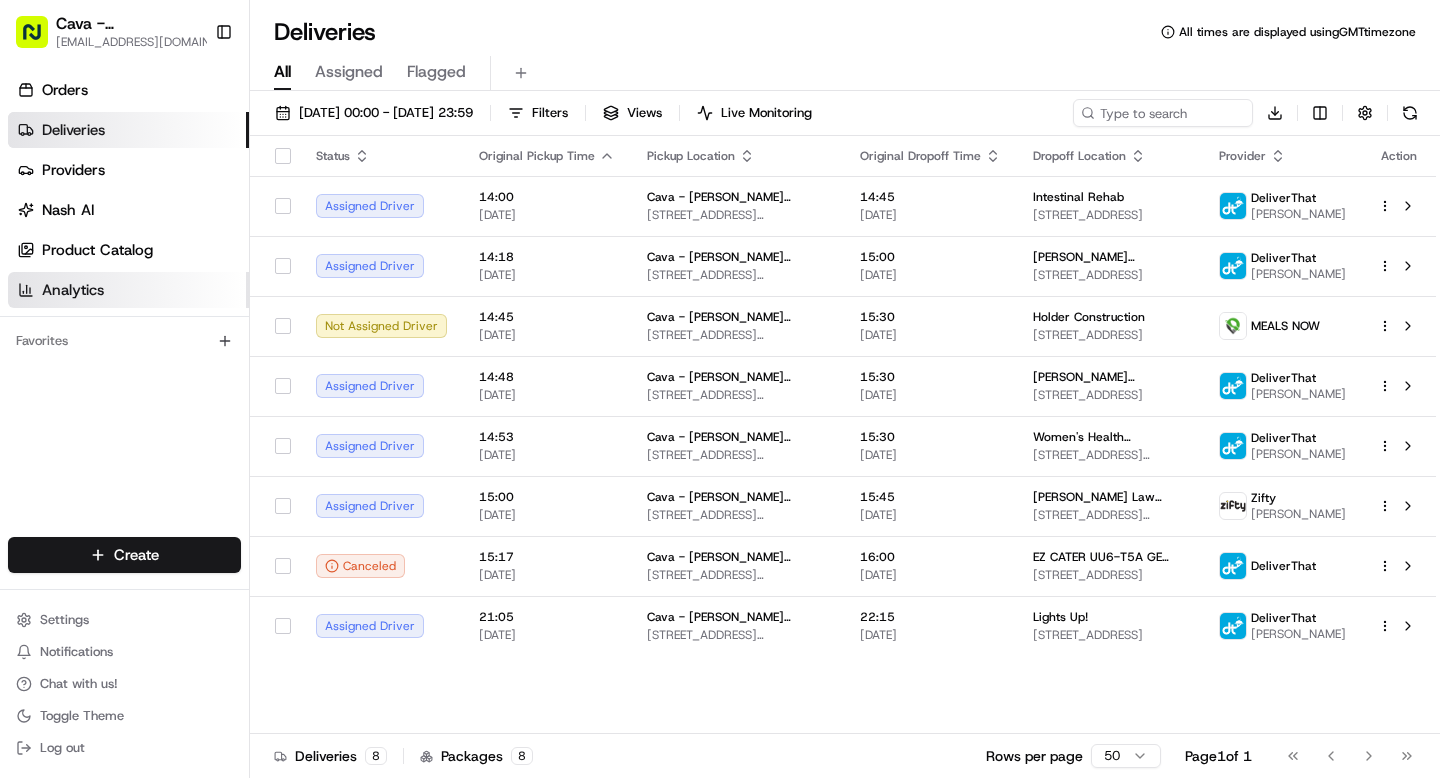 click on "Analytics" at bounding box center (73, 290) 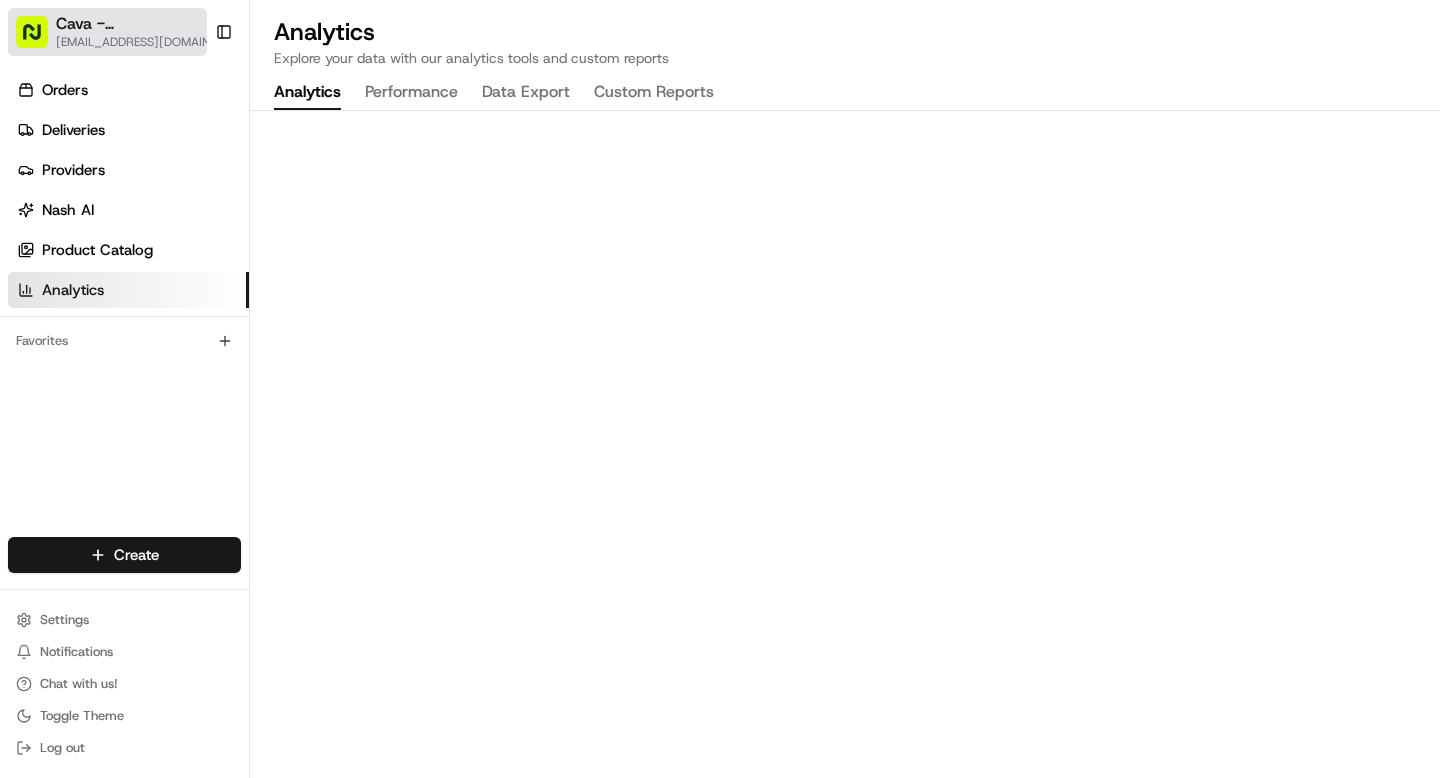 click on "Cava - Sandy Springs" at bounding box center (137, 24) 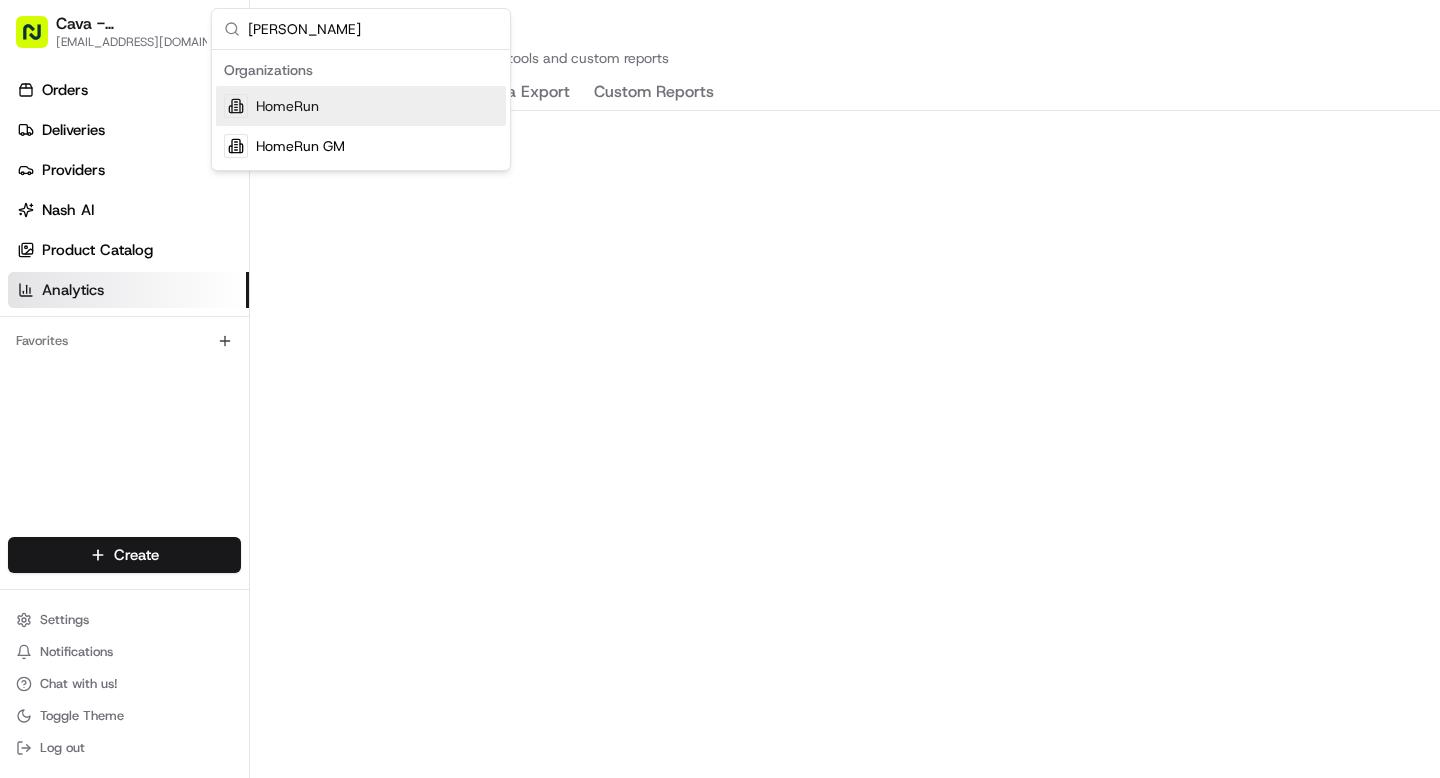 type on "homer" 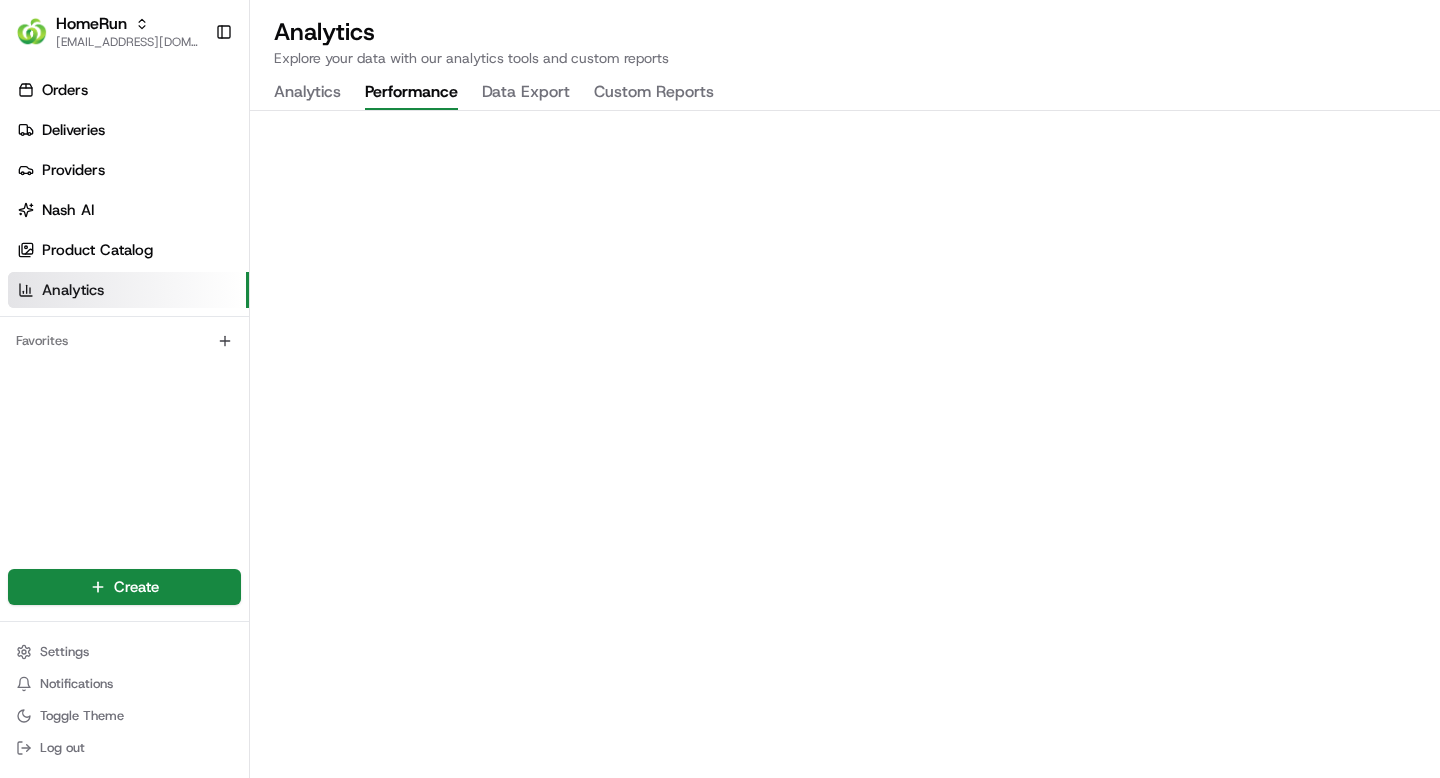 click on "Performance" at bounding box center (411, 93) 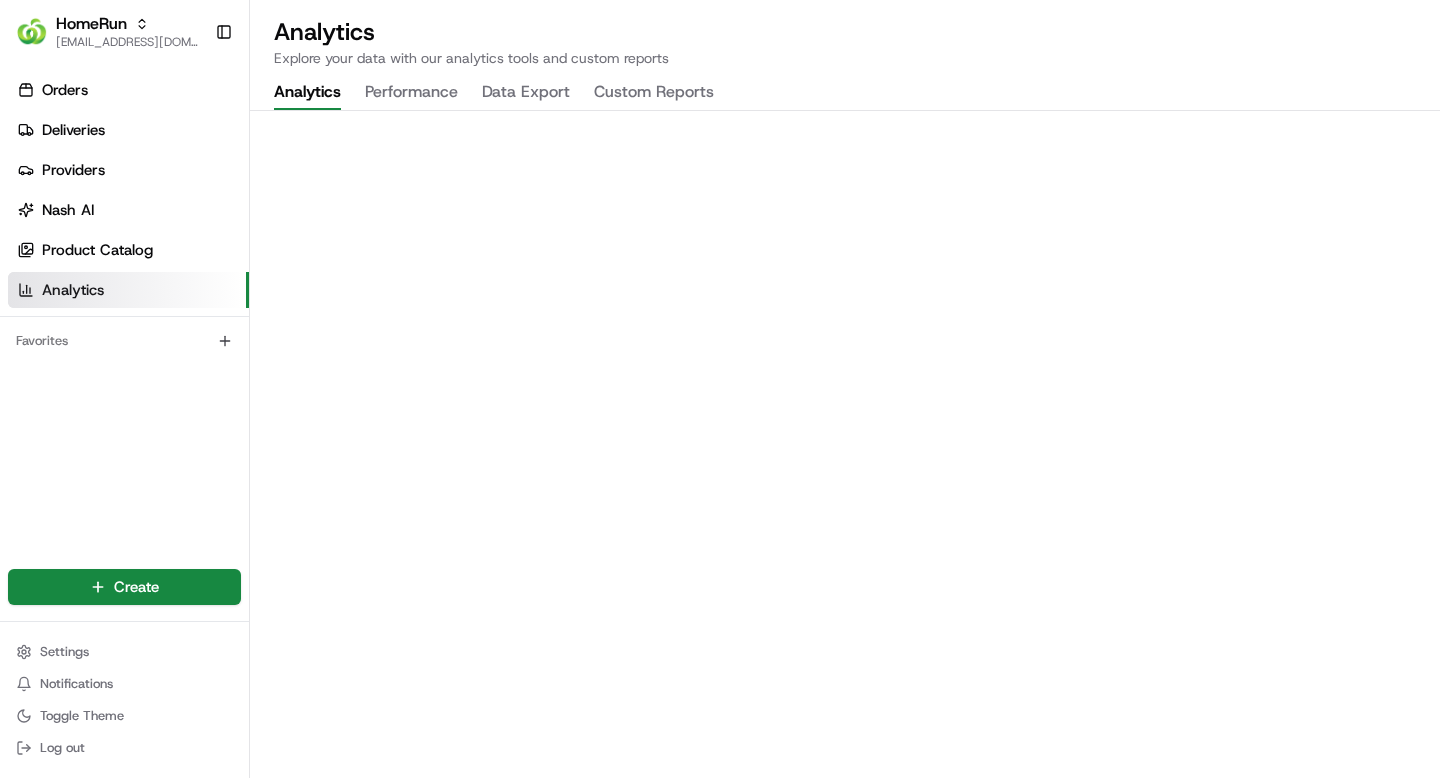 click on "Analytics" at bounding box center [307, 93] 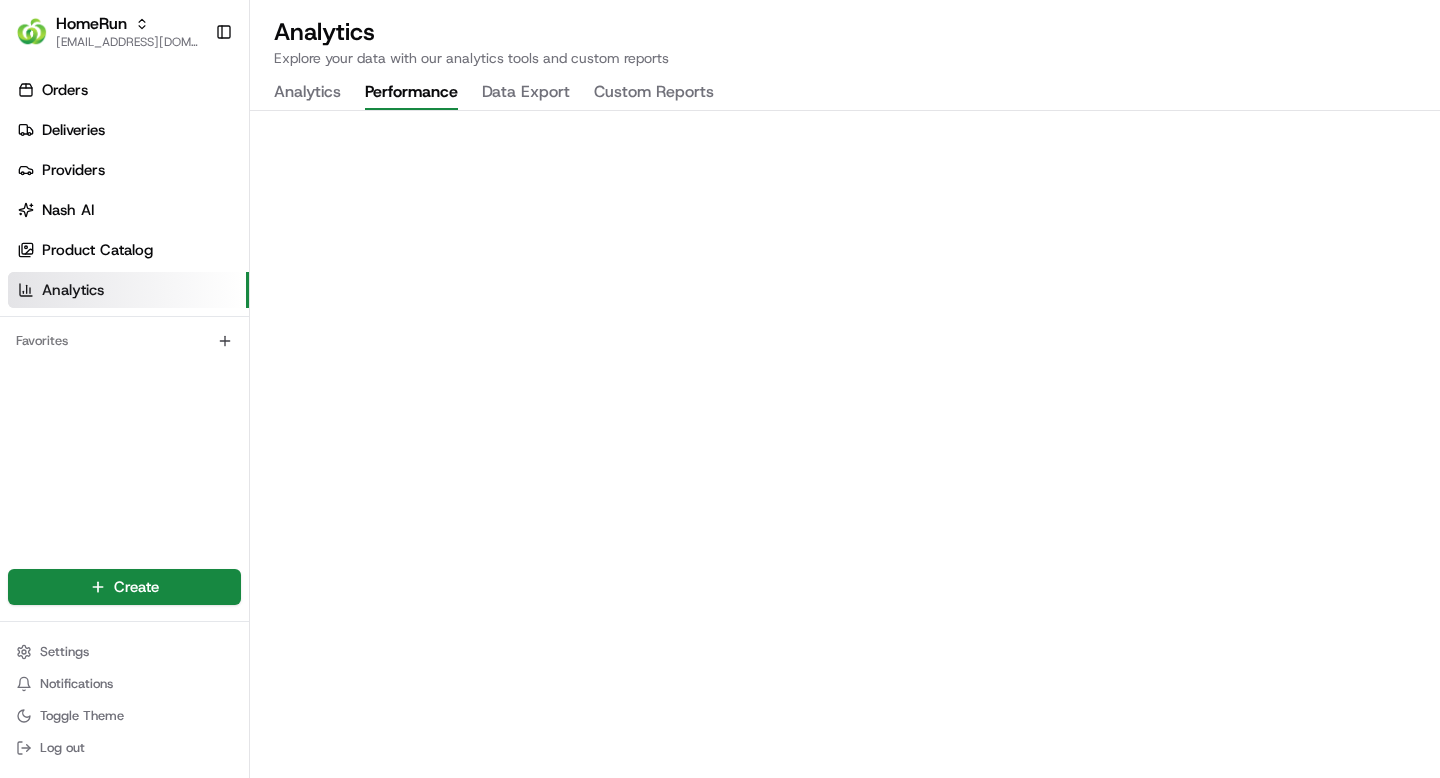 click on "Performance" at bounding box center [411, 93] 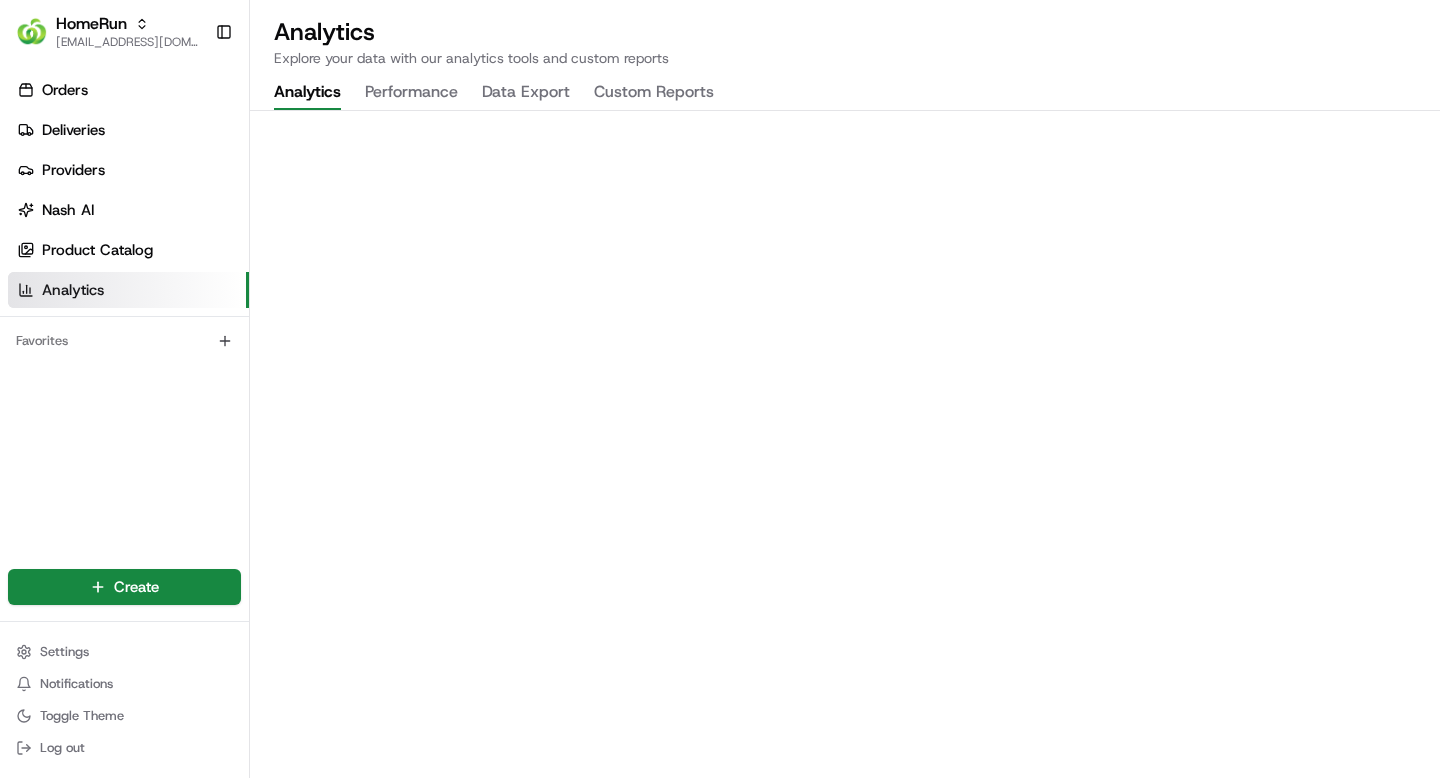 click on "Analytics" at bounding box center [307, 93] 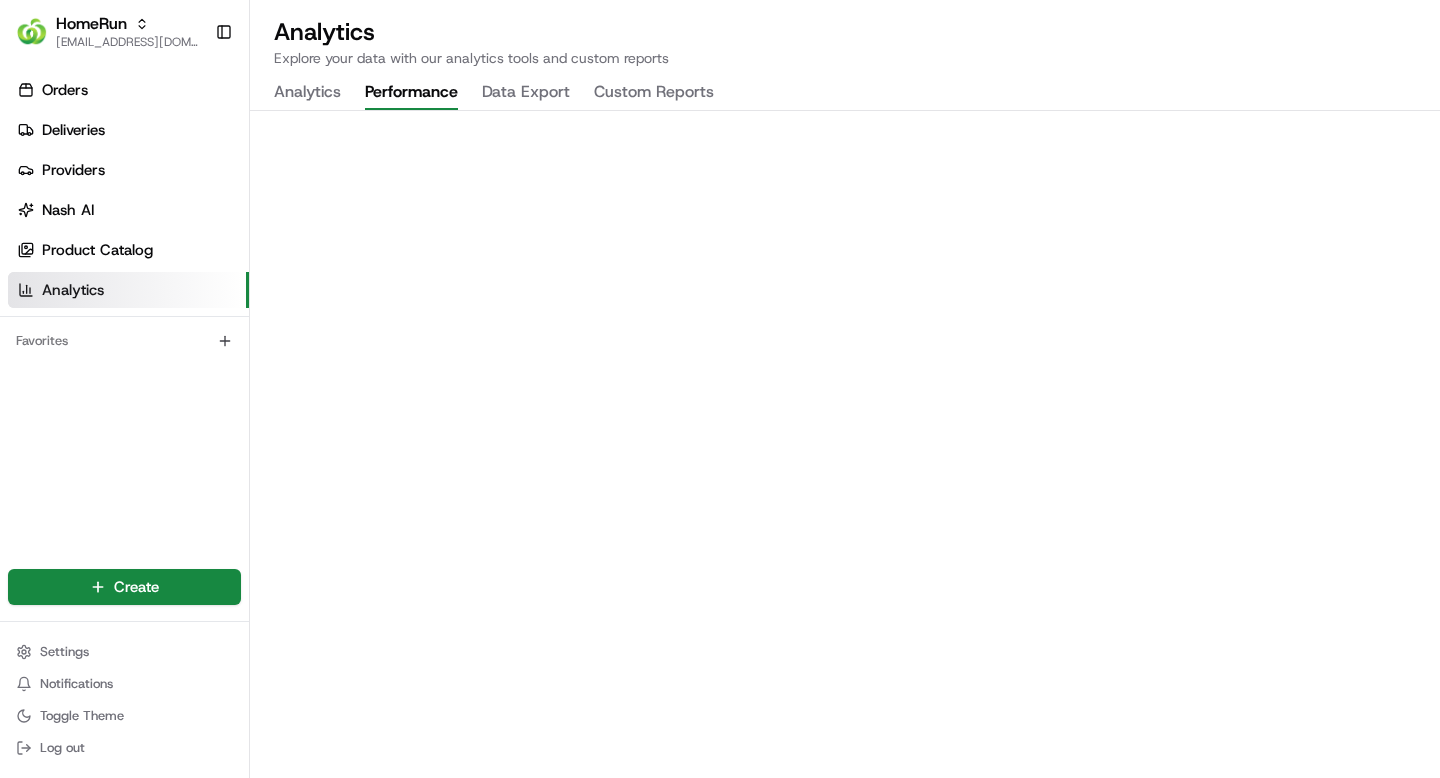 click on "Performance" at bounding box center (411, 93) 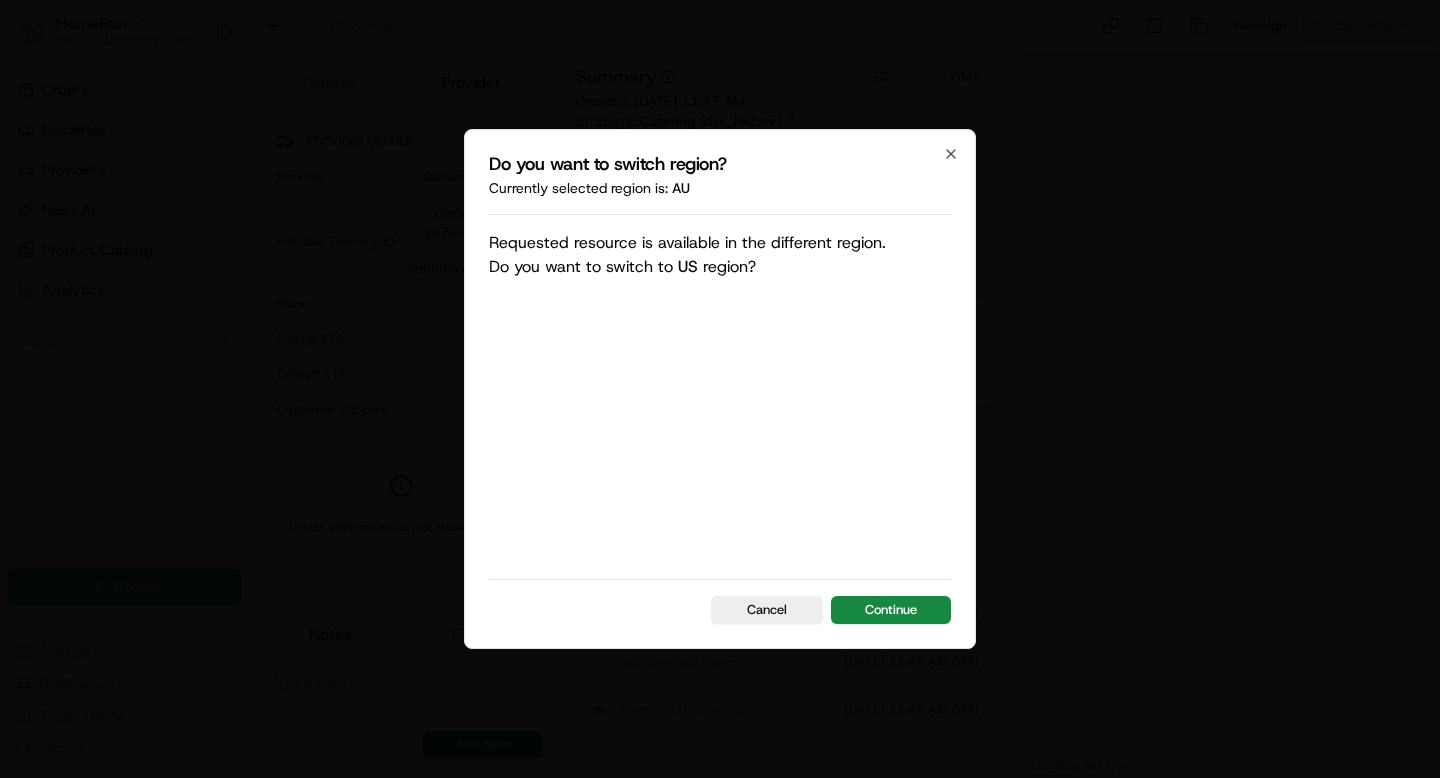 scroll, scrollTop: 0, scrollLeft: 0, axis: both 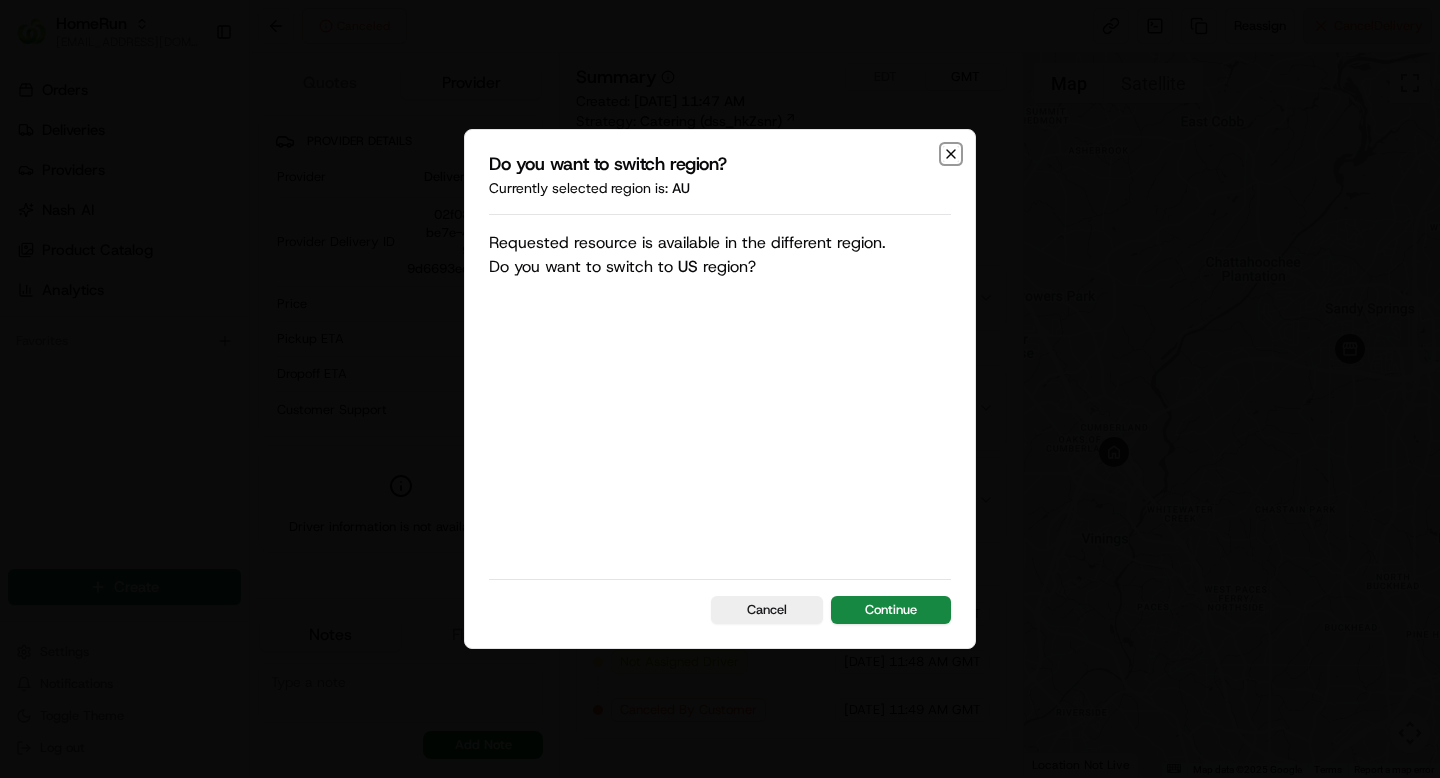 click 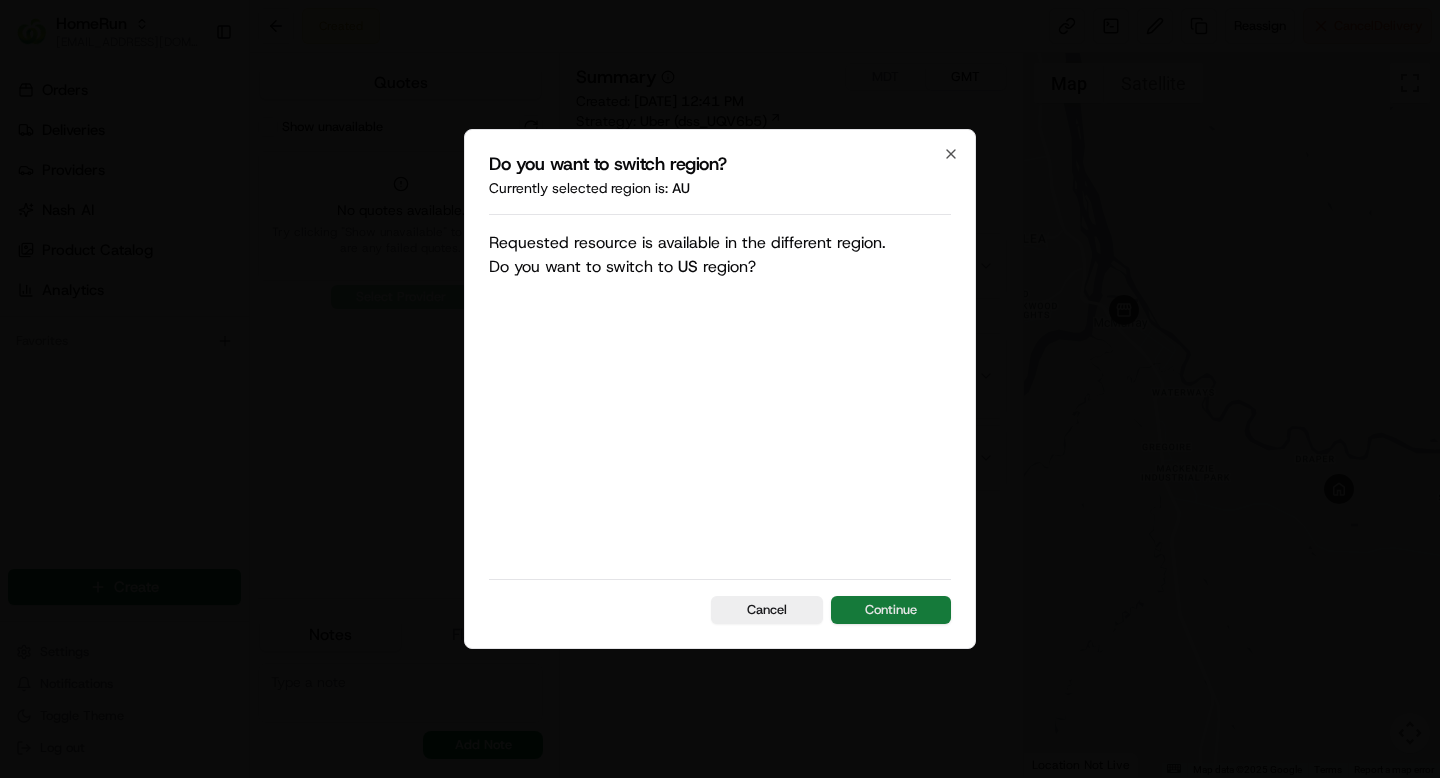 scroll, scrollTop: 0, scrollLeft: 0, axis: both 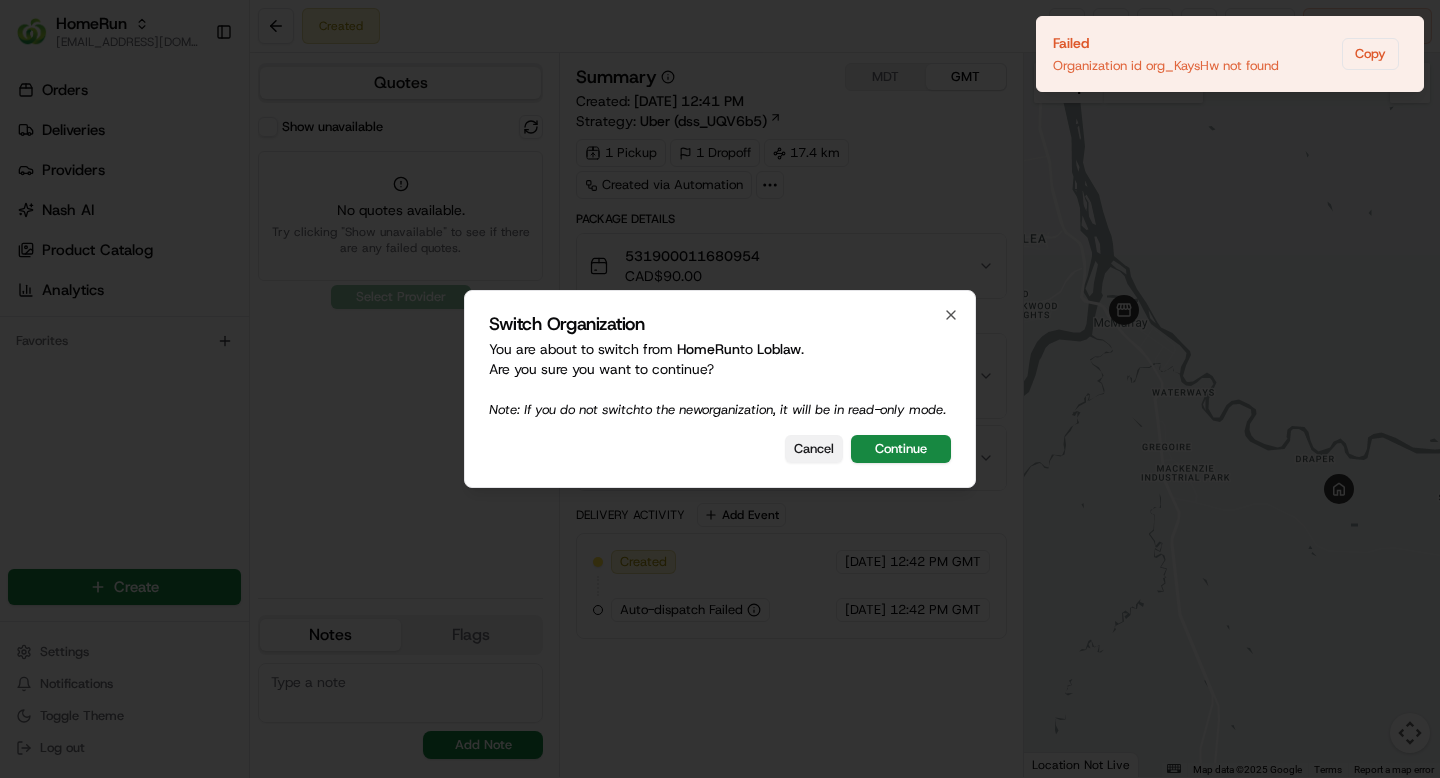 click on "Cancel" at bounding box center [814, 449] 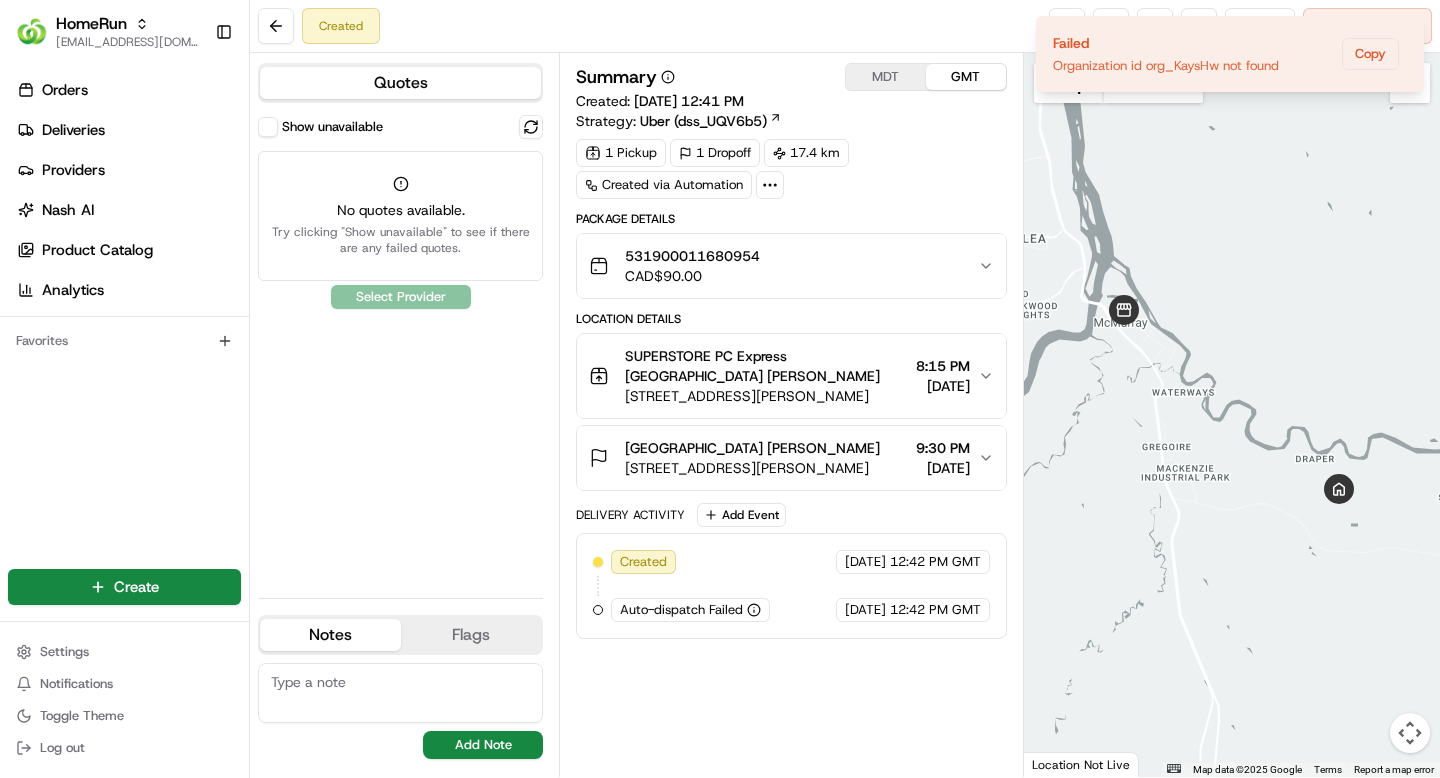 click on "531900011680954 CAD$ 90.00" at bounding box center (783, 266) 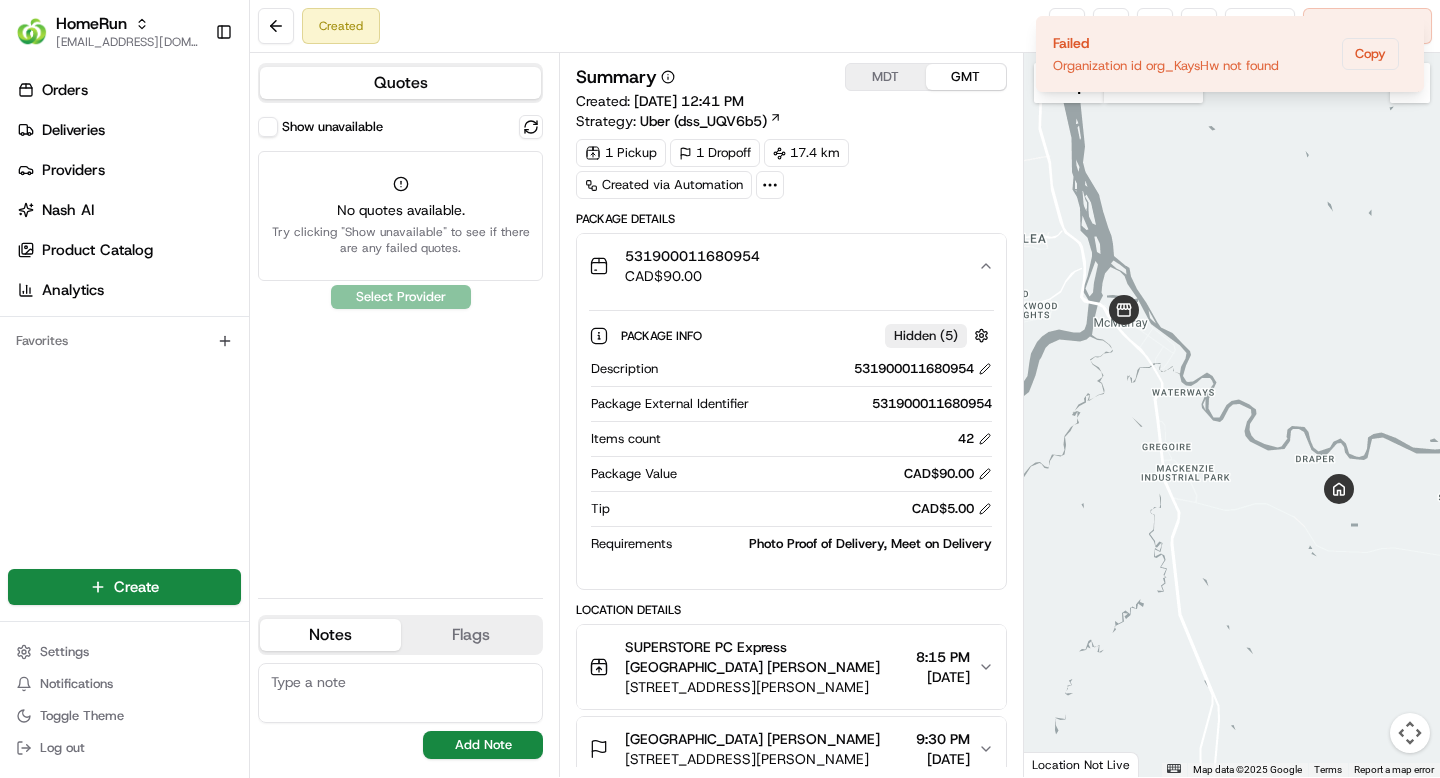 click on "Show unavailable" at bounding box center (268, 127) 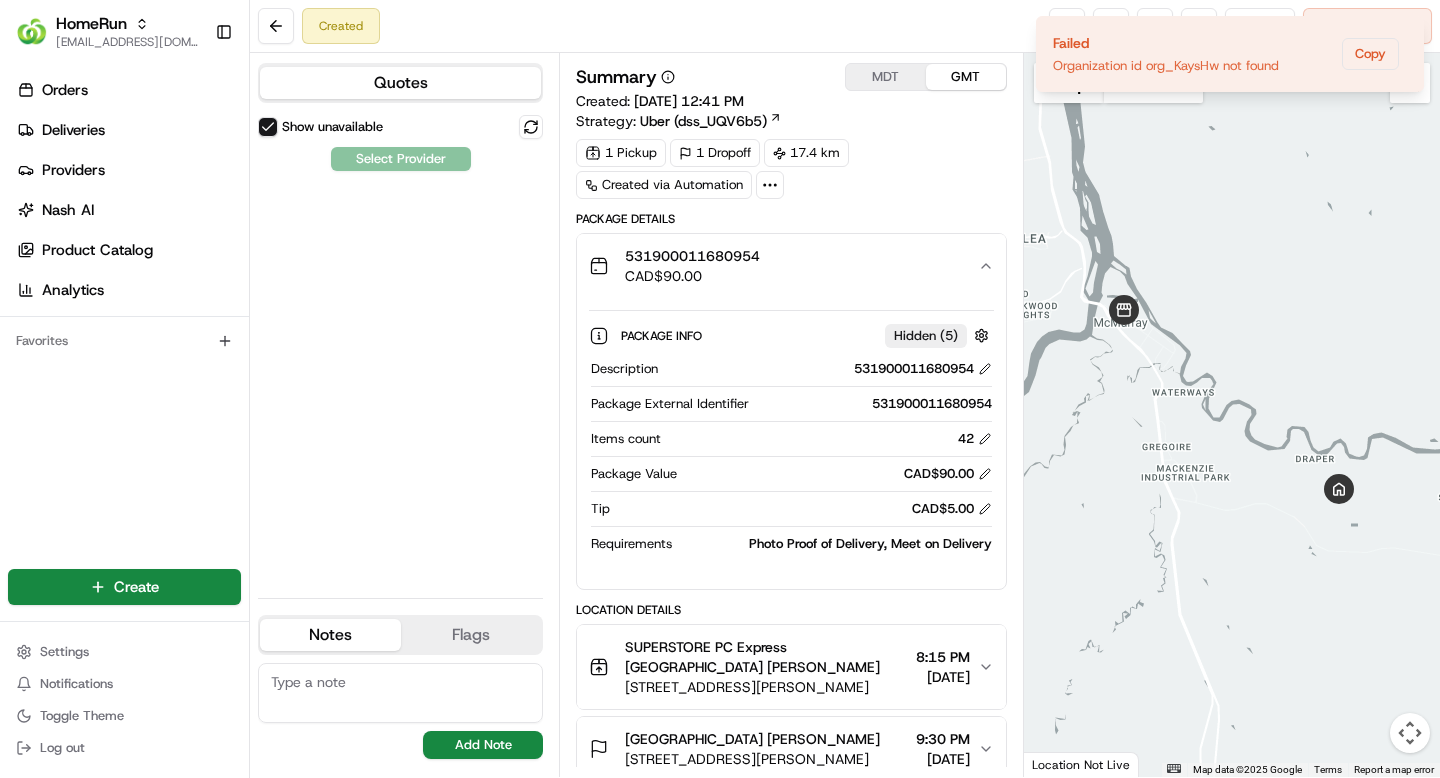 click on "Show unavailable" at bounding box center [268, 127] 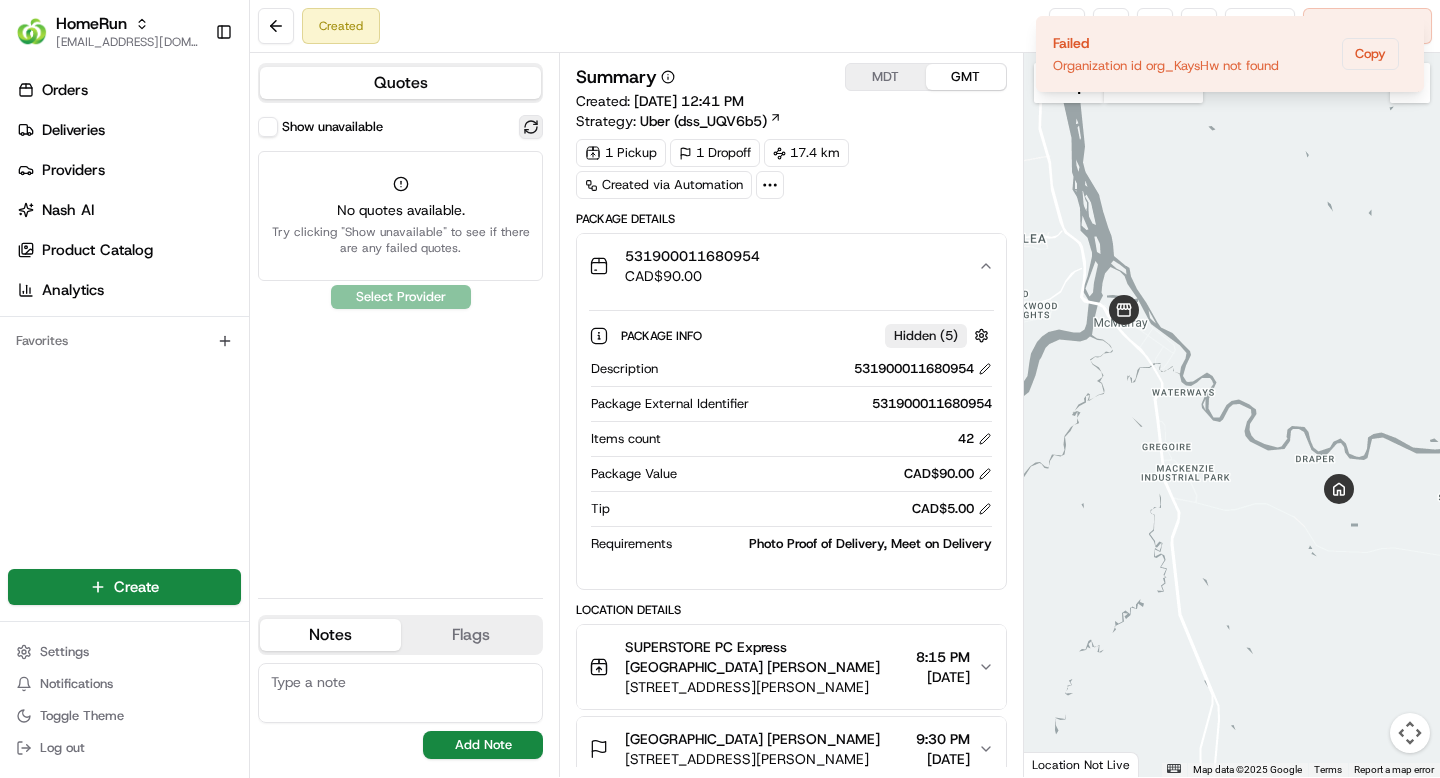 click at bounding box center (531, 127) 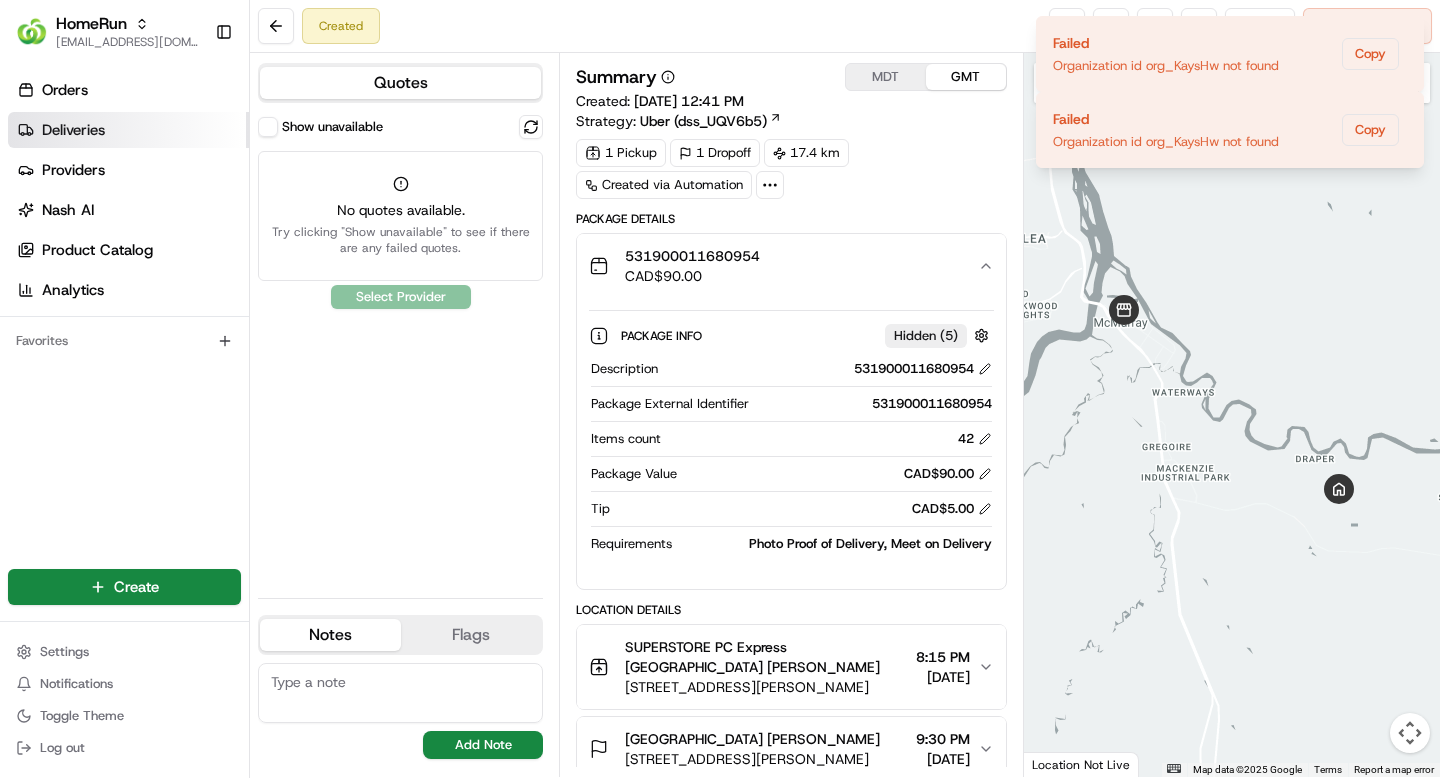 click on "Deliveries" at bounding box center (73, 130) 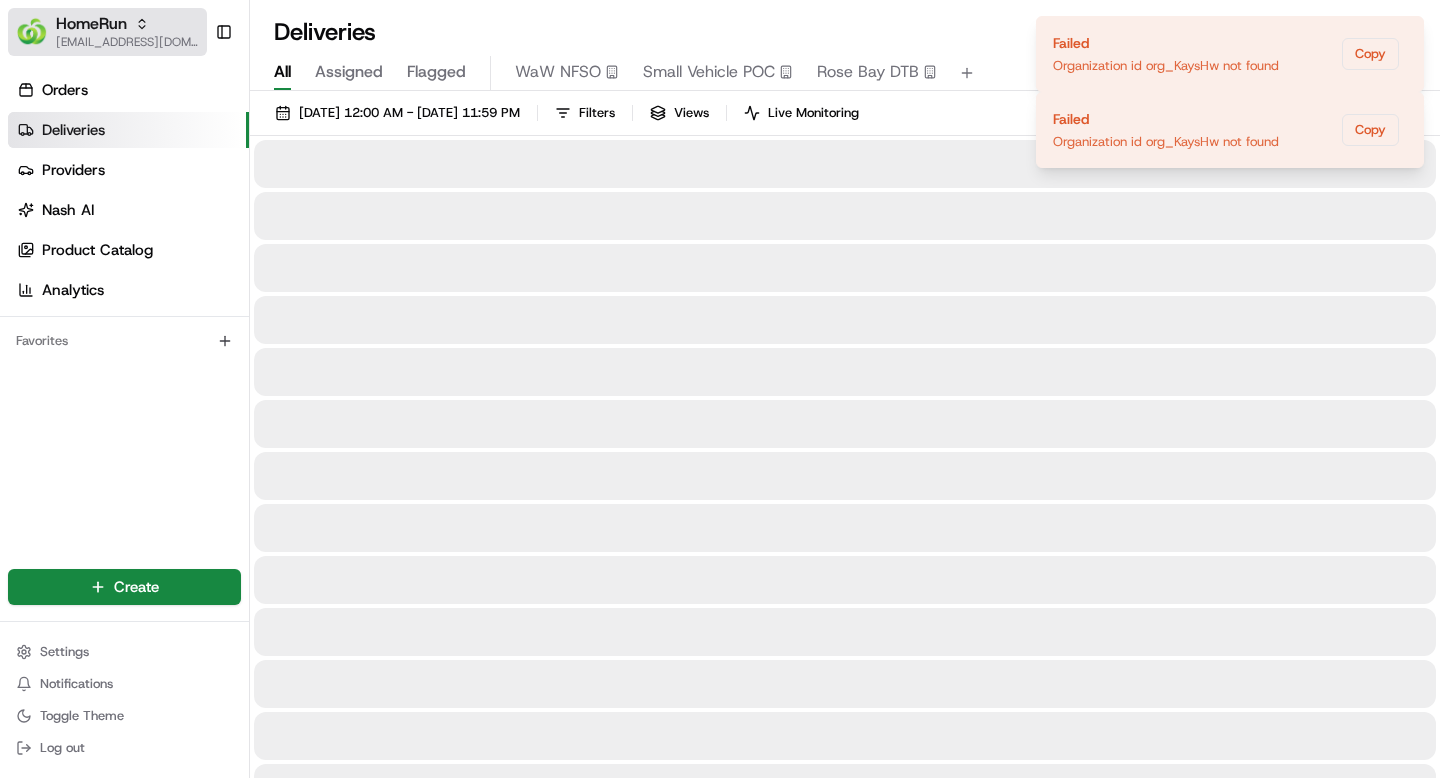 click on "[EMAIL_ADDRESS][DOMAIN_NAME]" at bounding box center [127, 42] 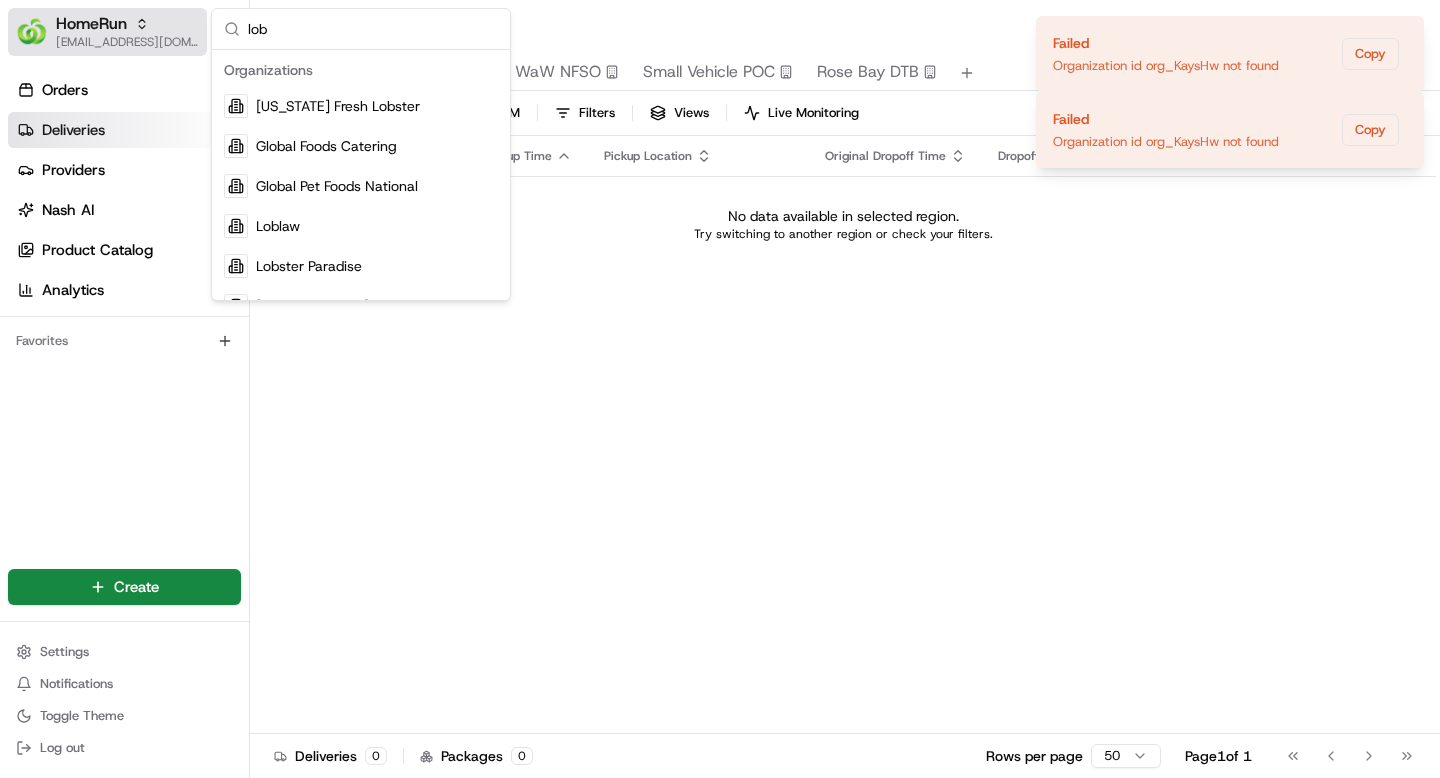 type on "lobl" 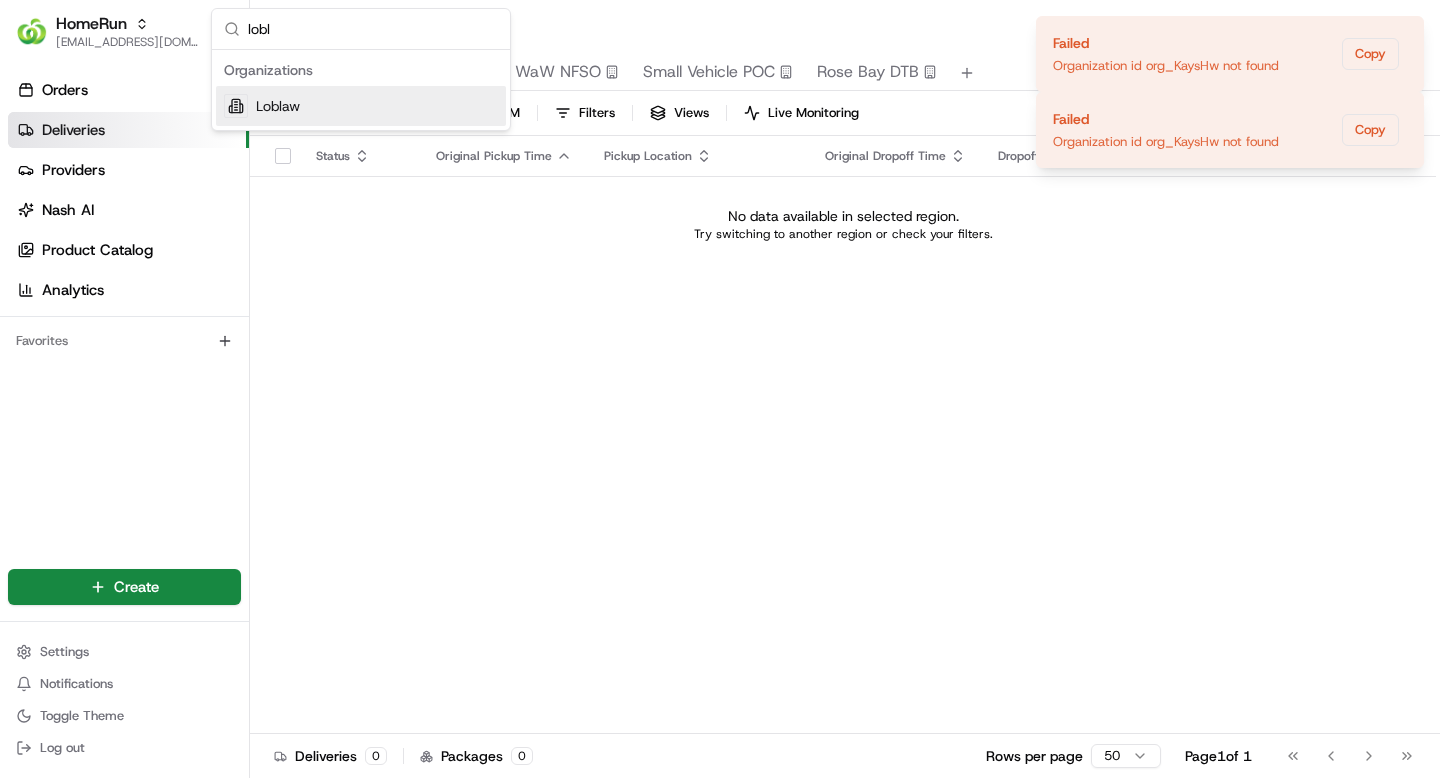 type 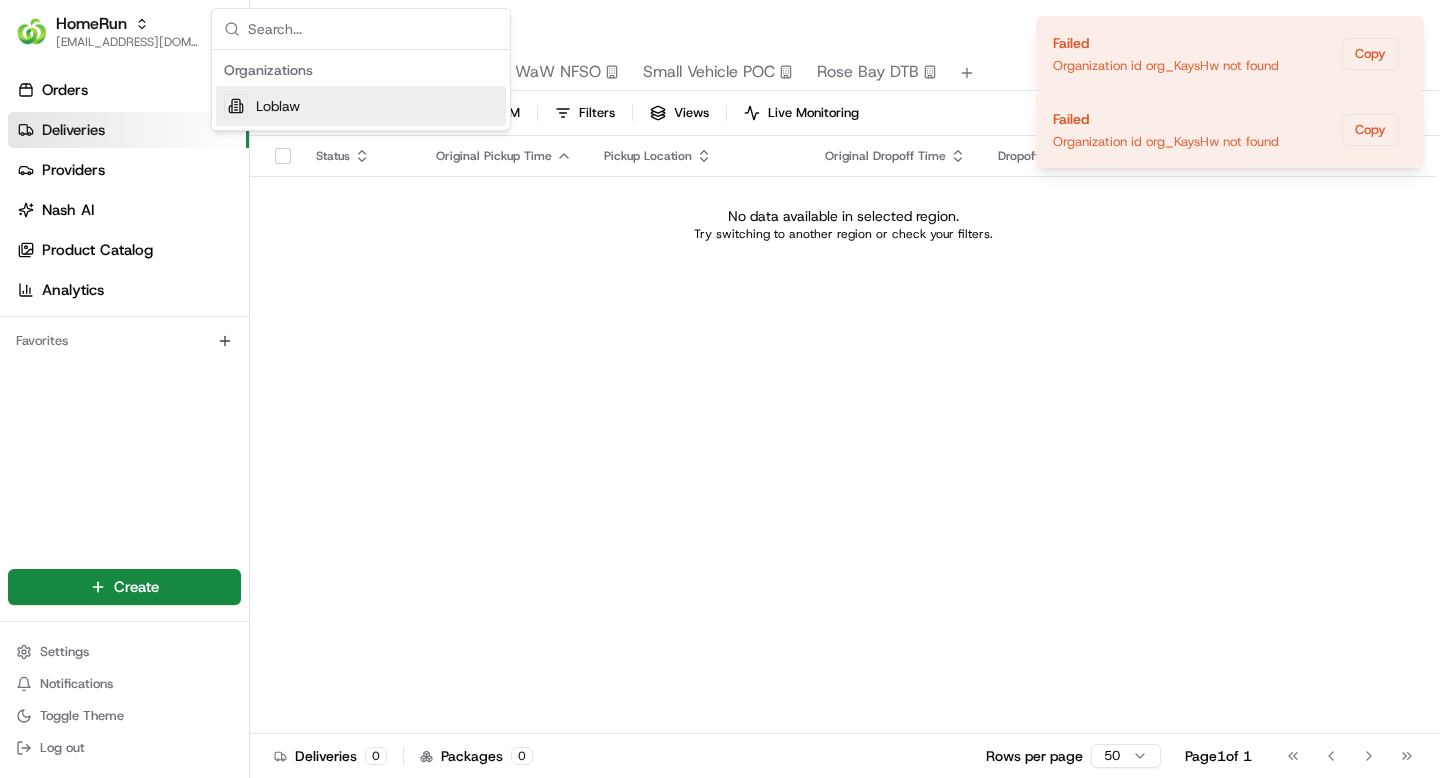 click on "No data available in selected region. Try switching to another region or check your filters." at bounding box center (843, 224) 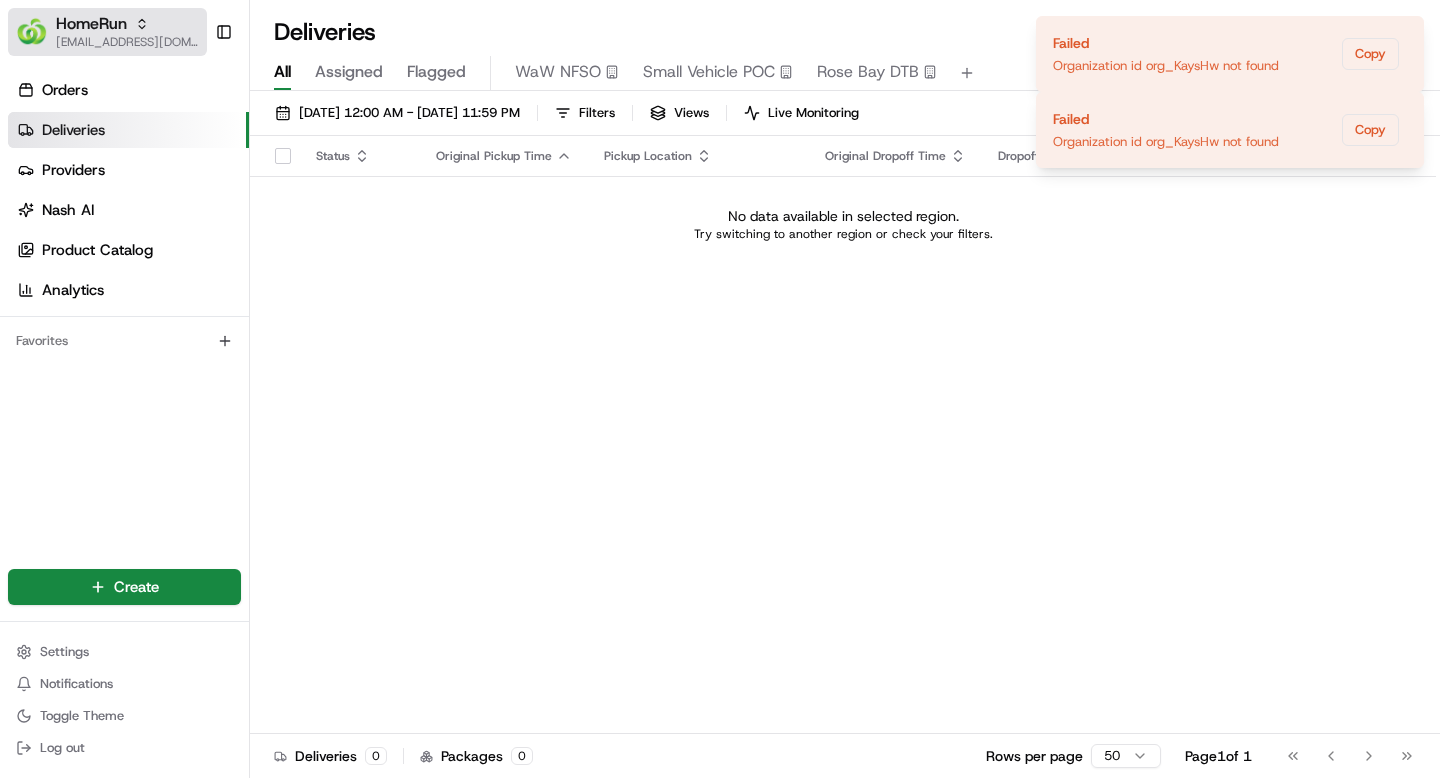 click on "HomeRun" at bounding box center [127, 24] 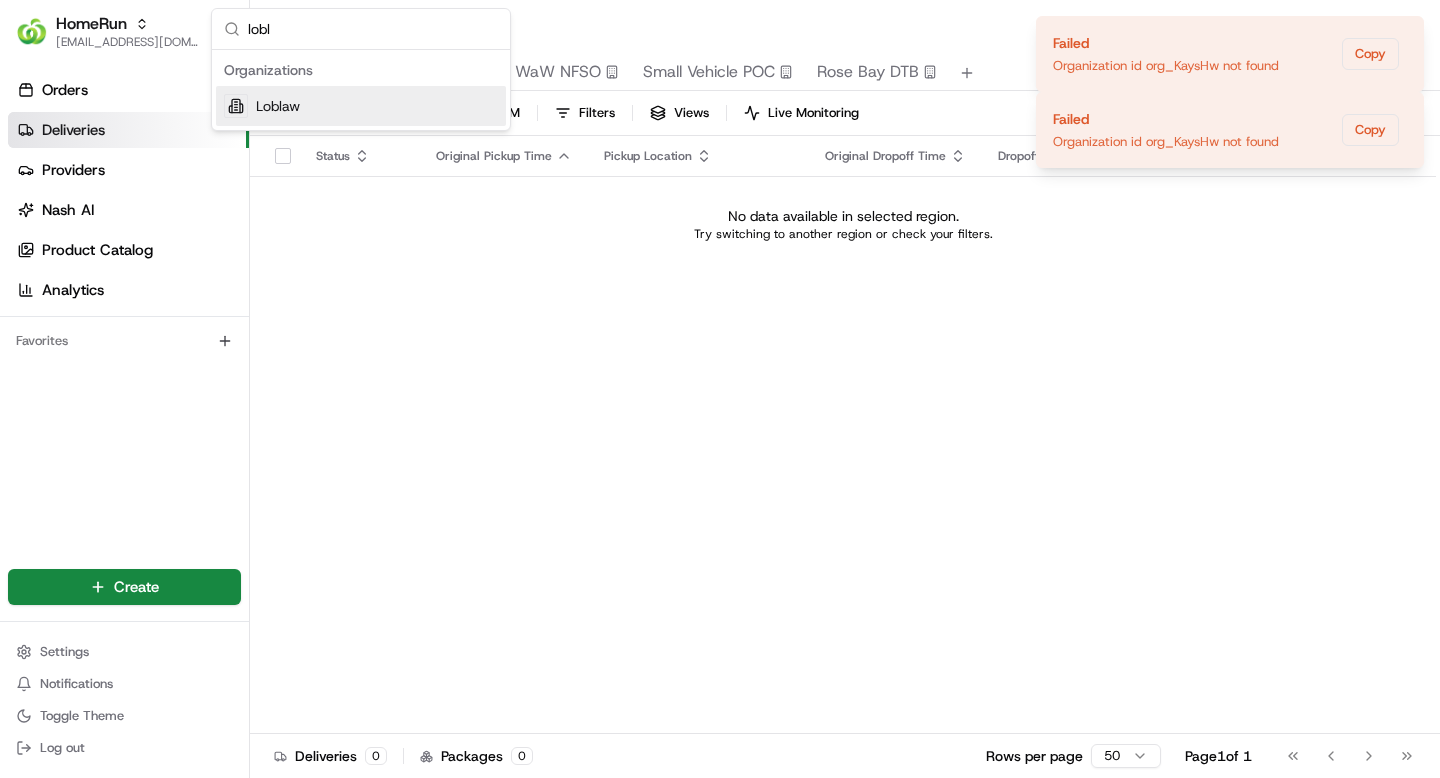 type on "lobl" 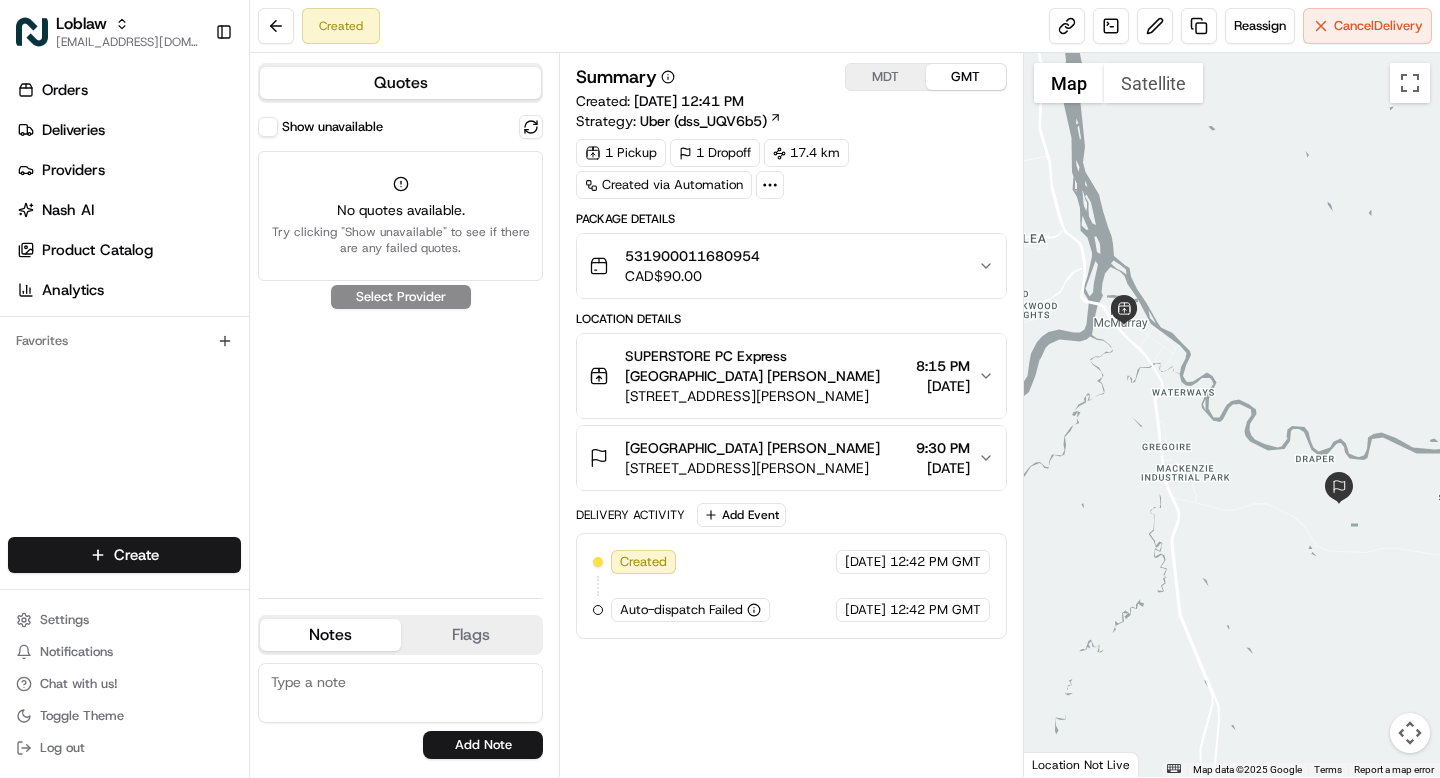 scroll, scrollTop: 0, scrollLeft: 0, axis: both 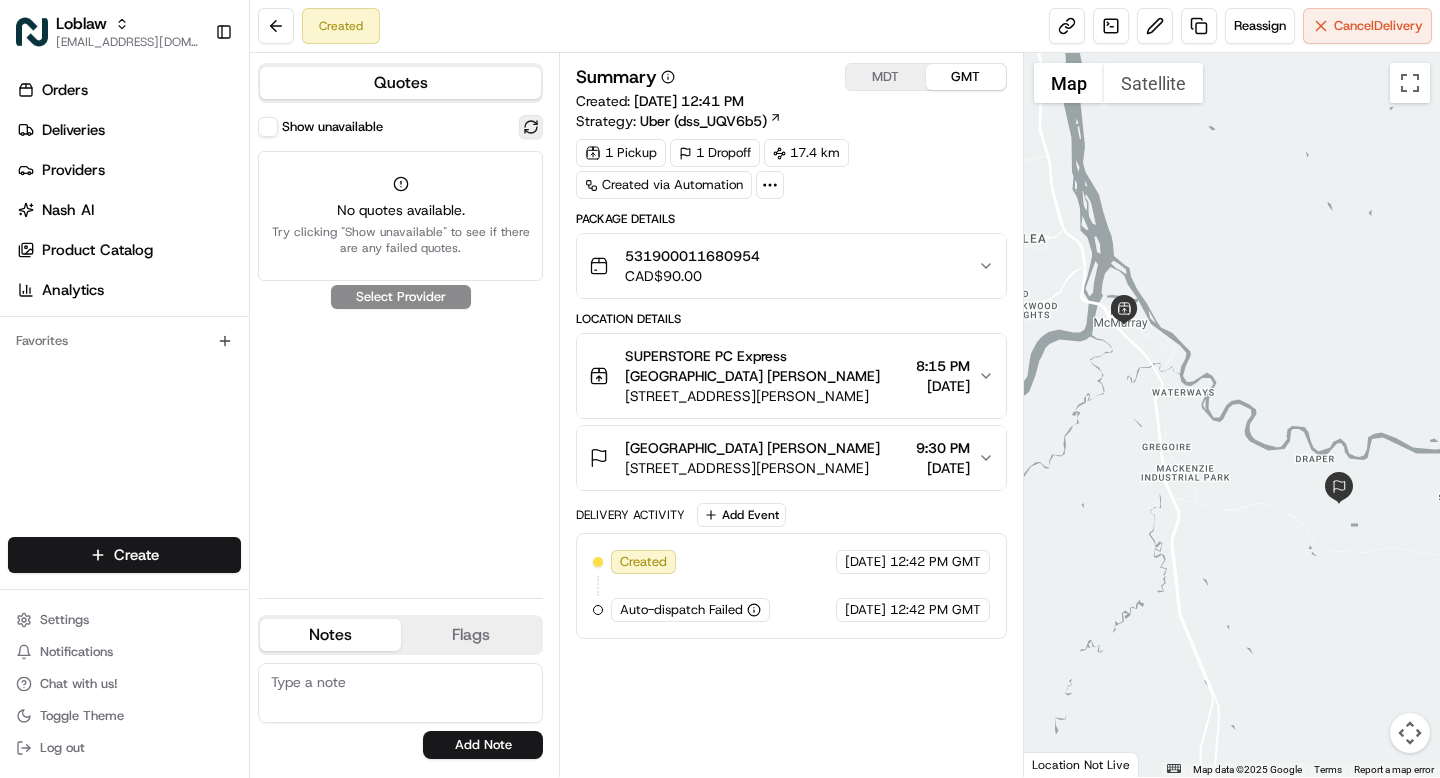 click at bounding box center (531, 127) 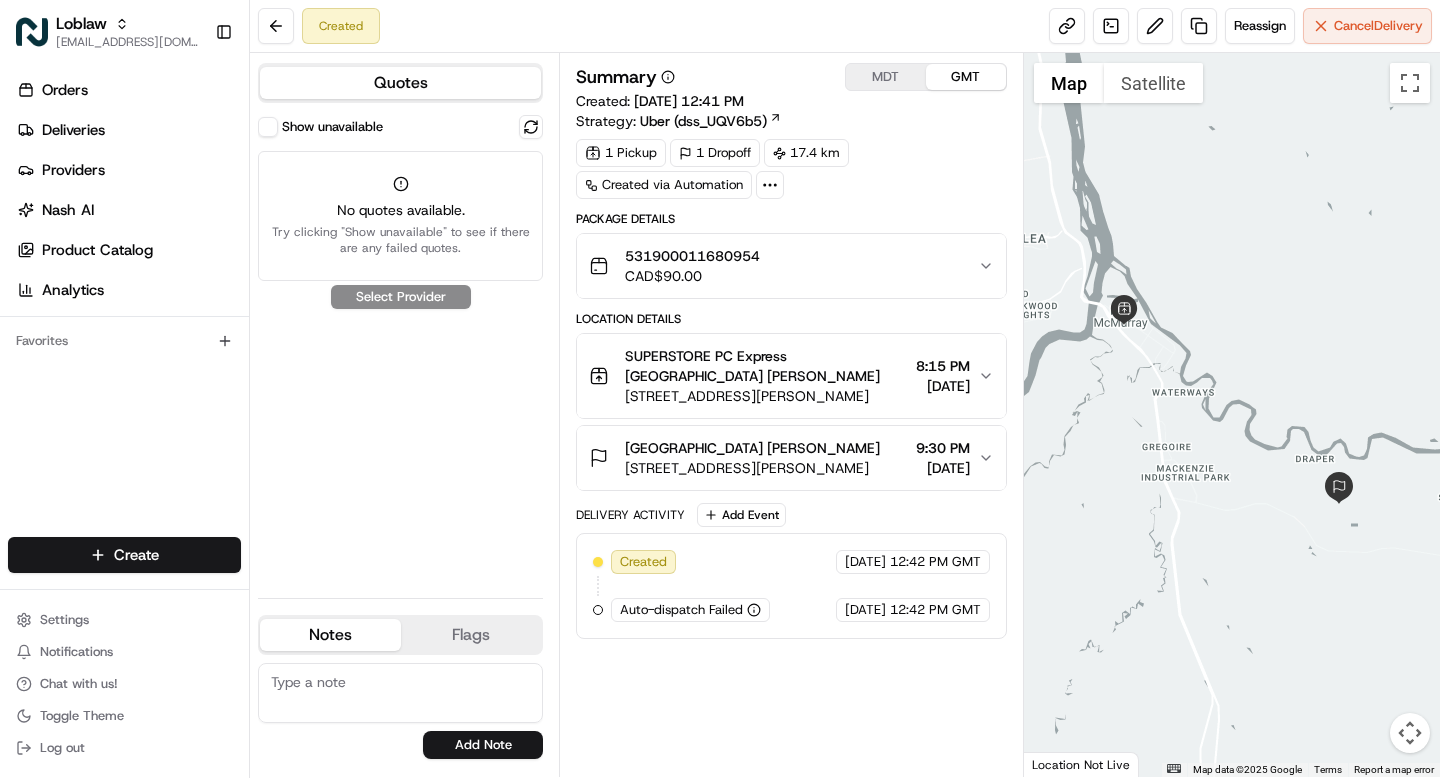 click on "Show unavailable" at bounding box center (268, 127) 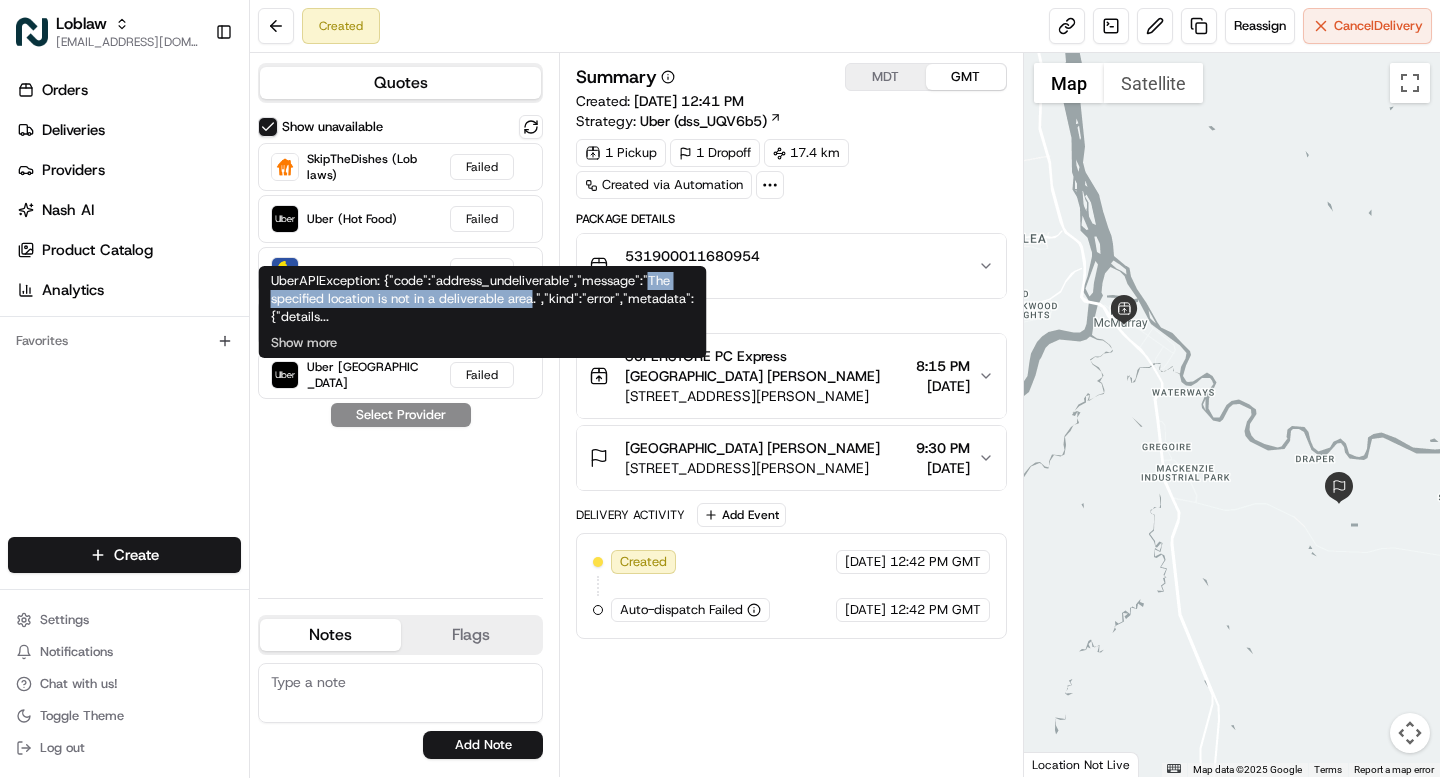 drag, startPoint x: 643, startPoint y: 279, endPoint x: 534, endPoint y: 304, distance: 111.83023 